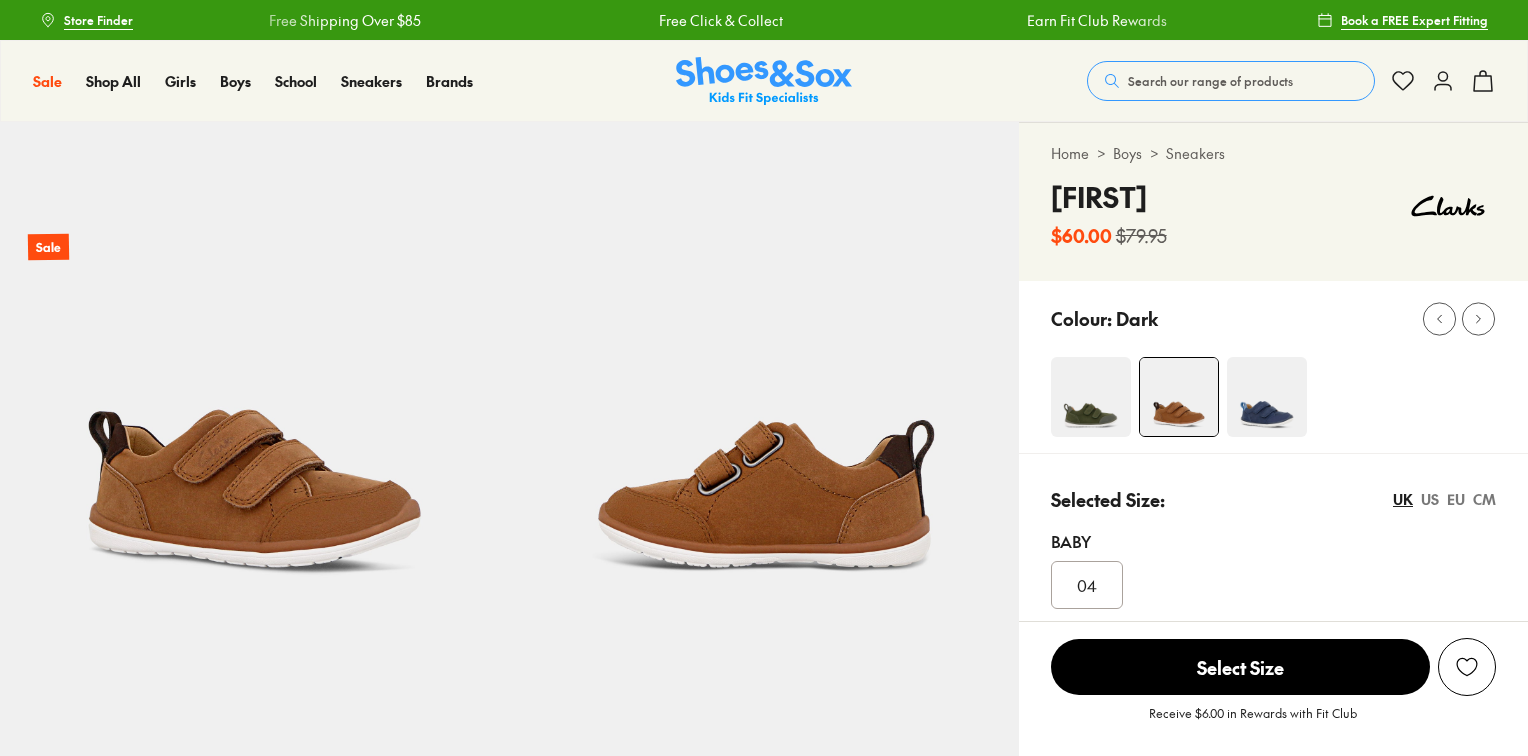 scroll, scrollTop: 0, scrollLeft: 0, axis: both 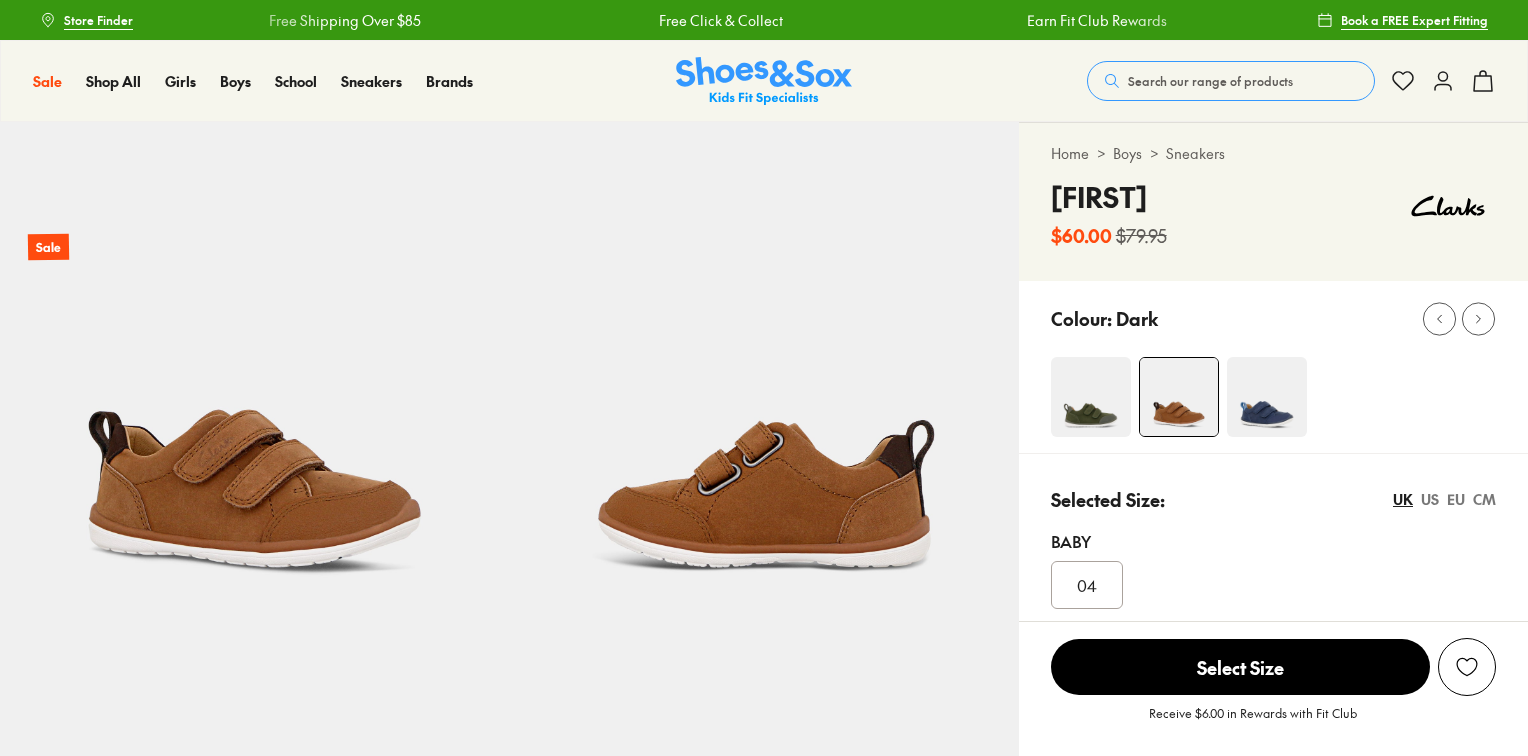 click at bounding box center [1091, 397] 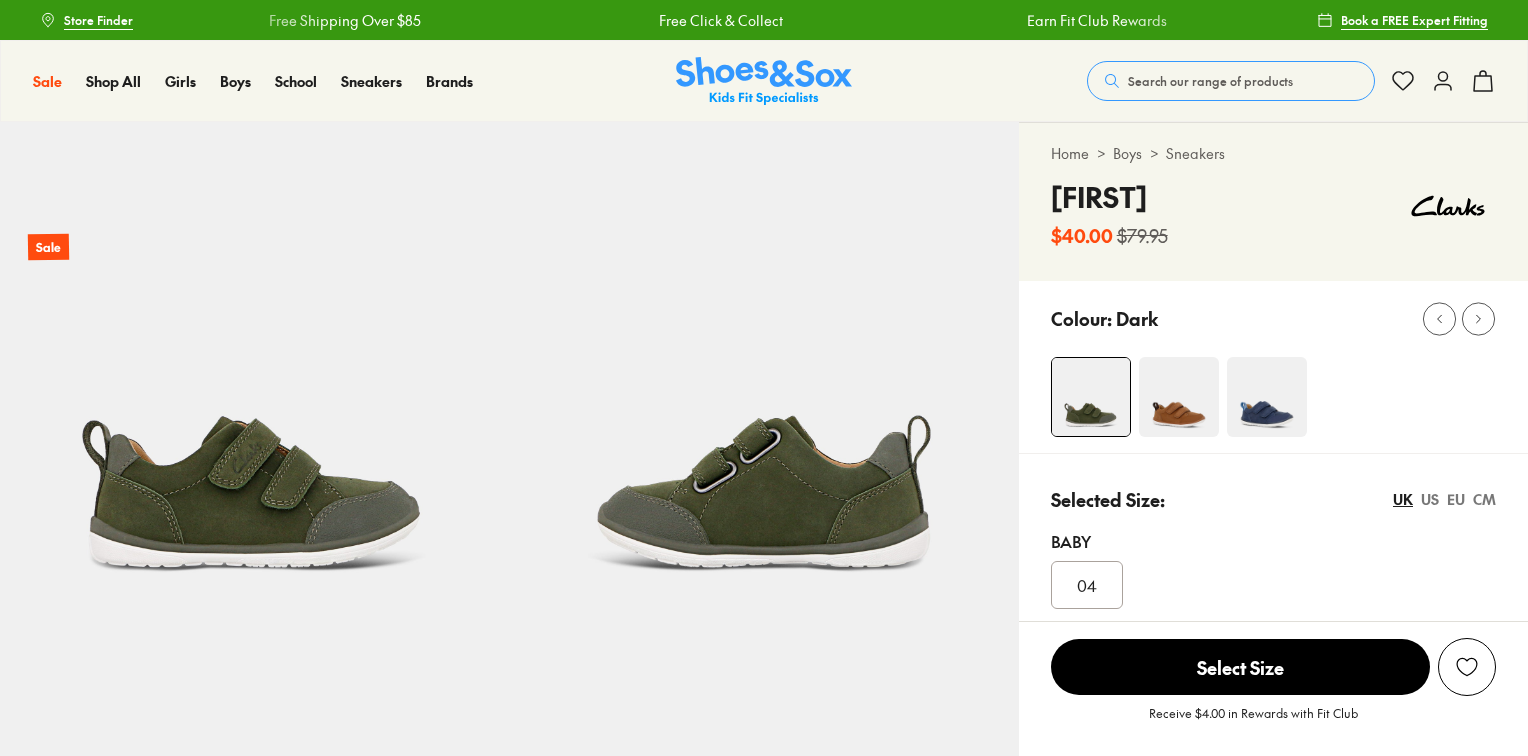 scroll, scrollTop: 0, scrollLeft: 0, axis: both 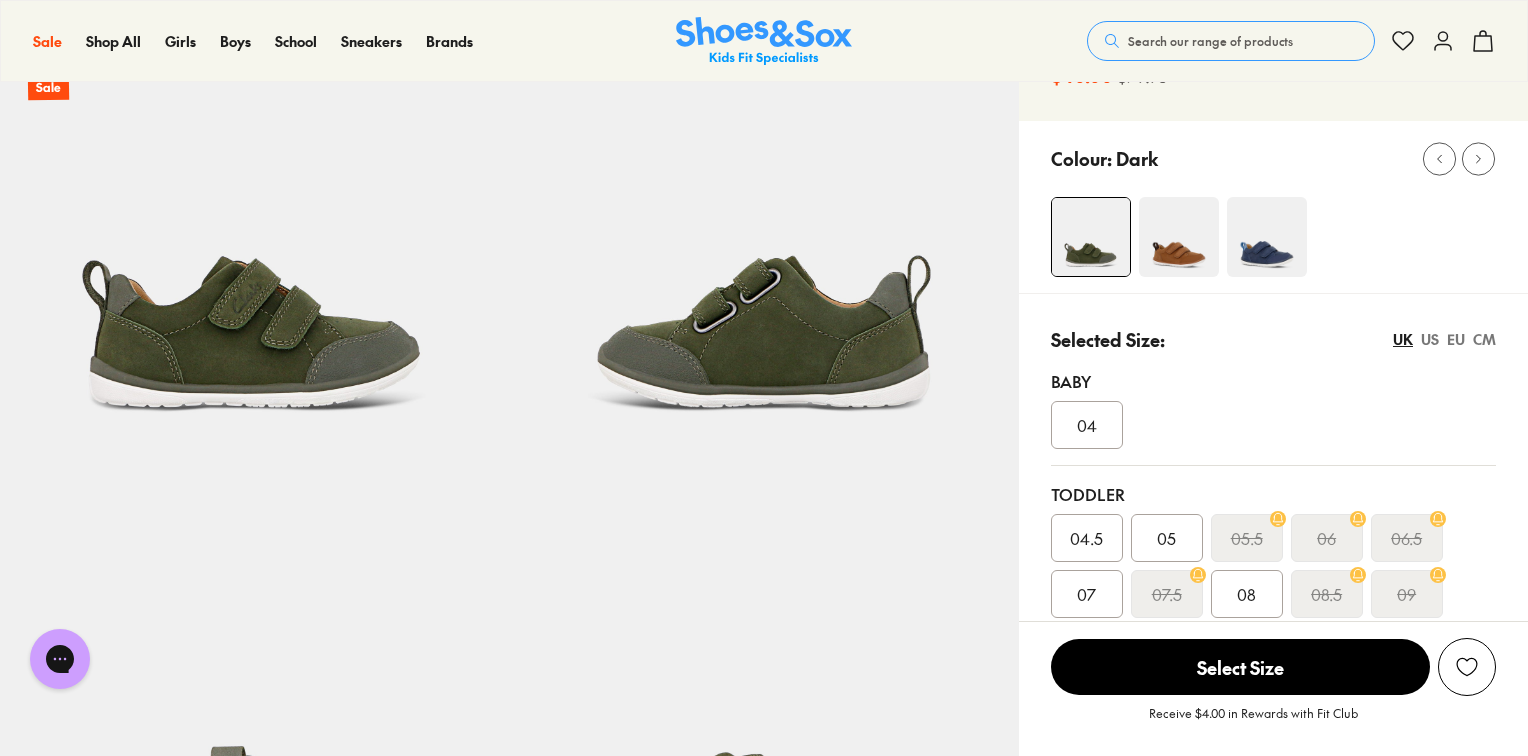 click on "US" at bounding box center [1430, 339] 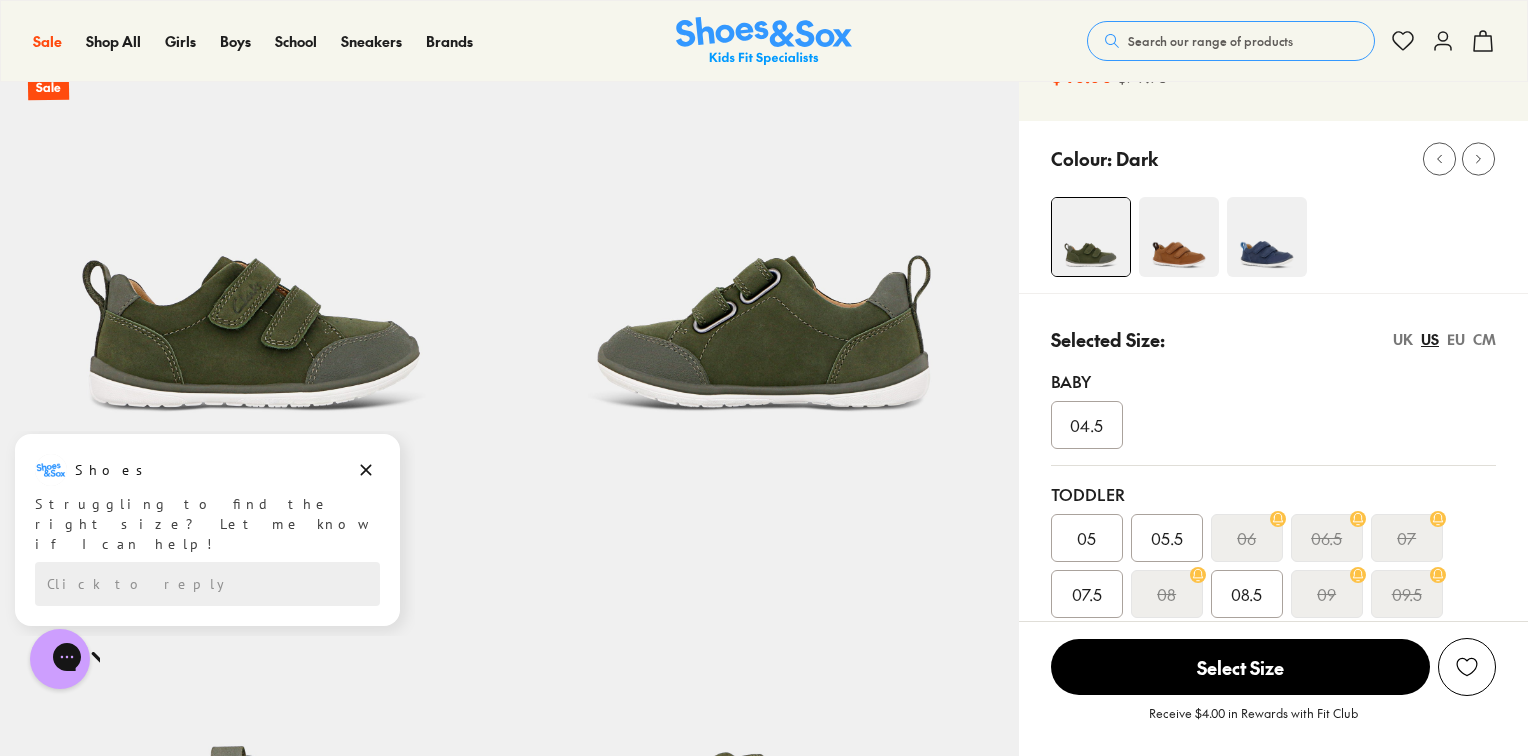 click on "EU" at bounding box center (1456, 339) 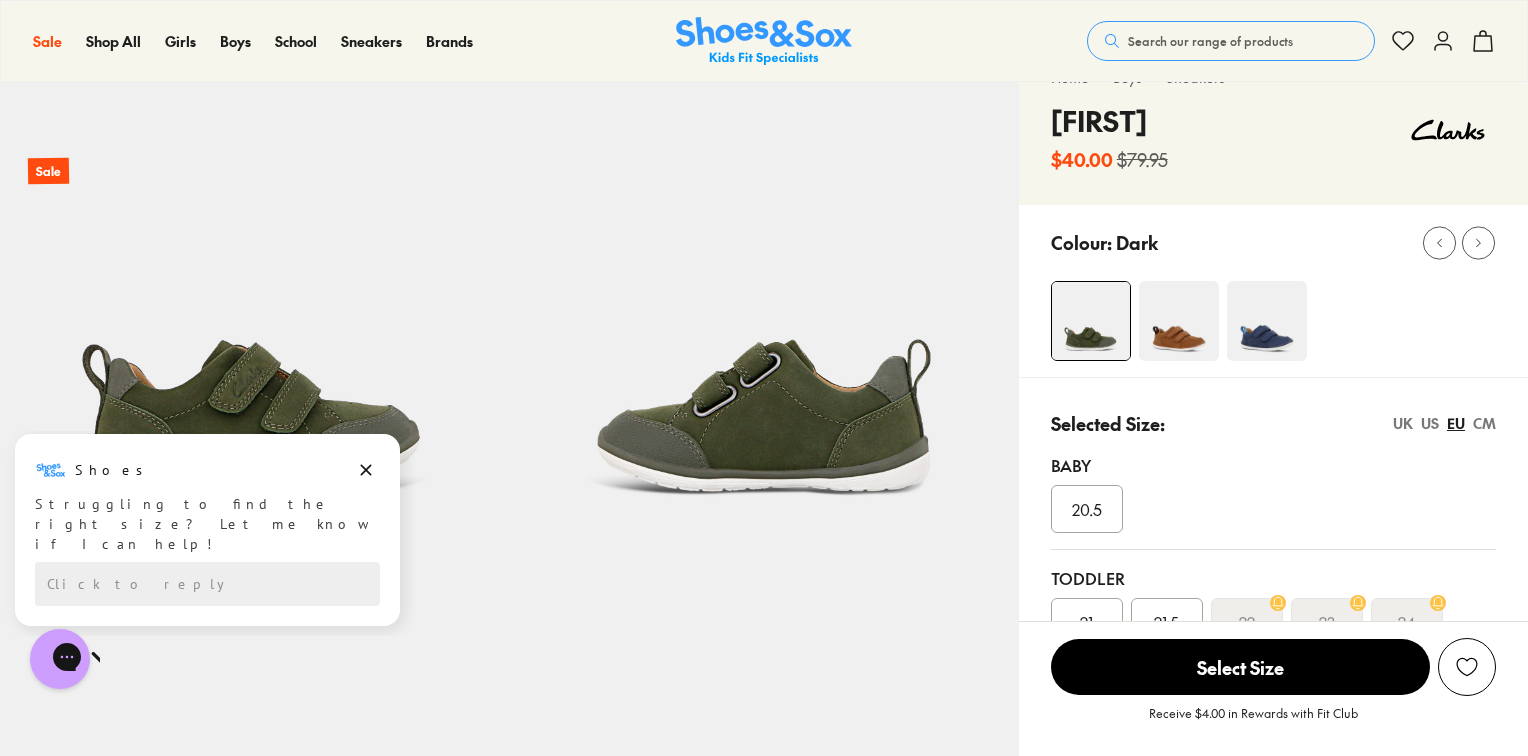 scroll, scrollTop: 0, scrollLeft: 0, axis: both 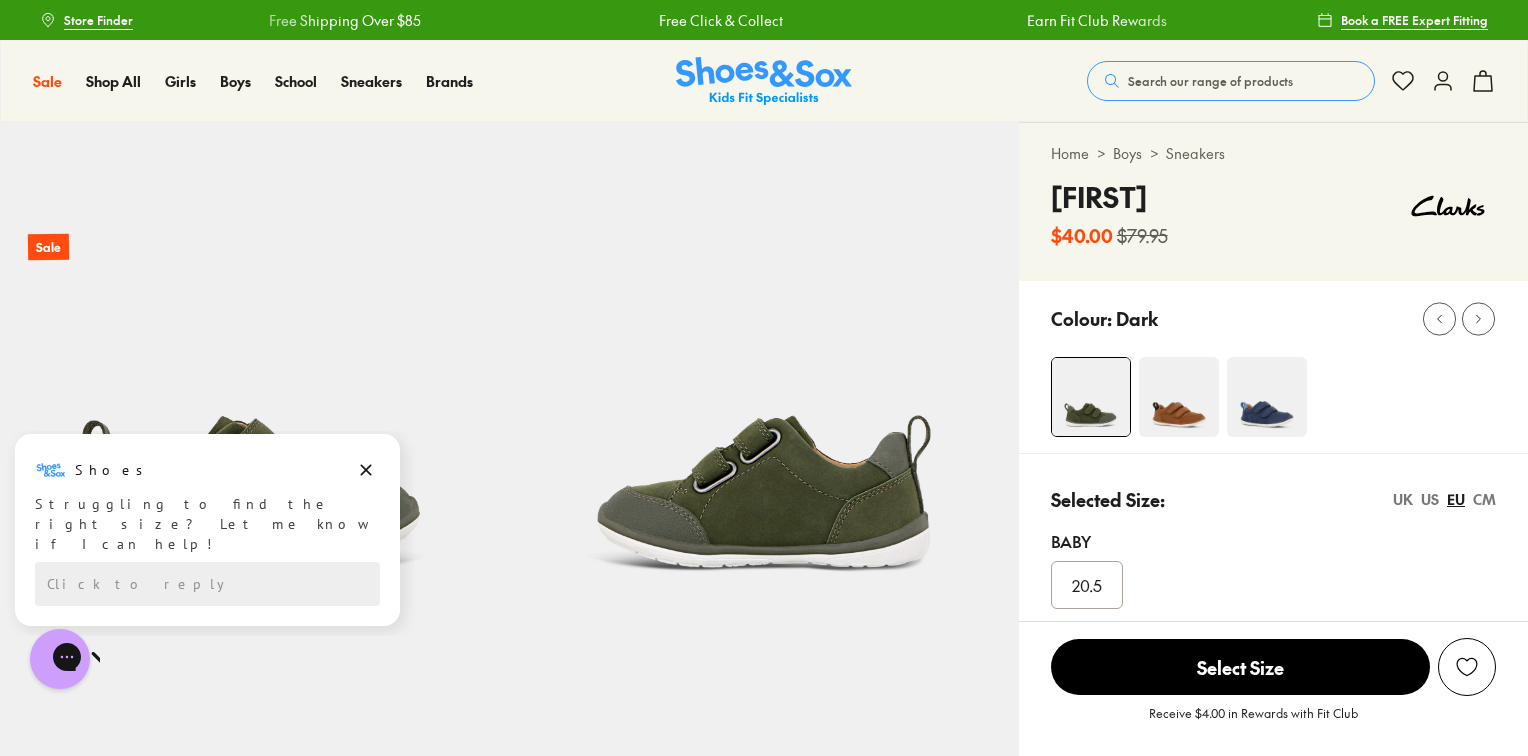 click 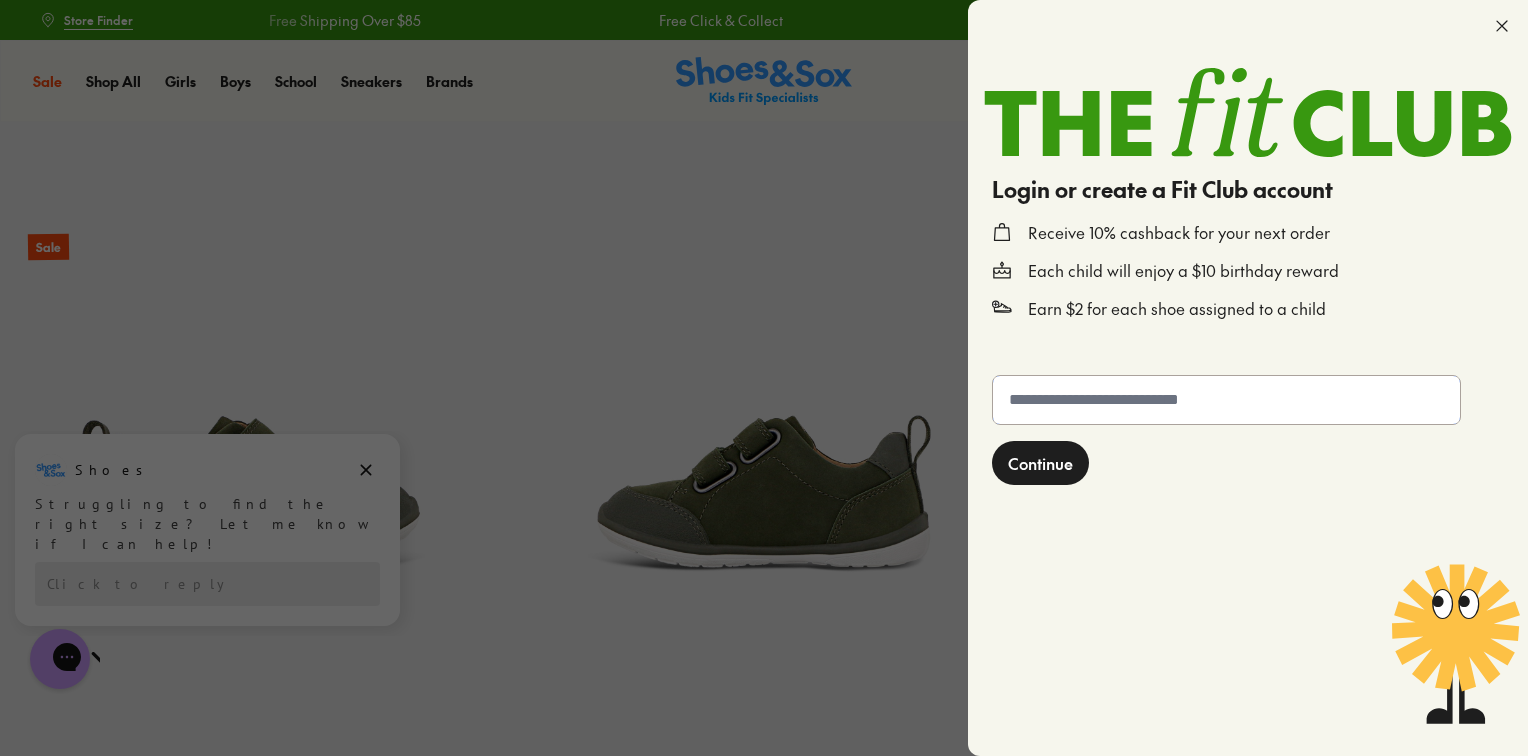 click 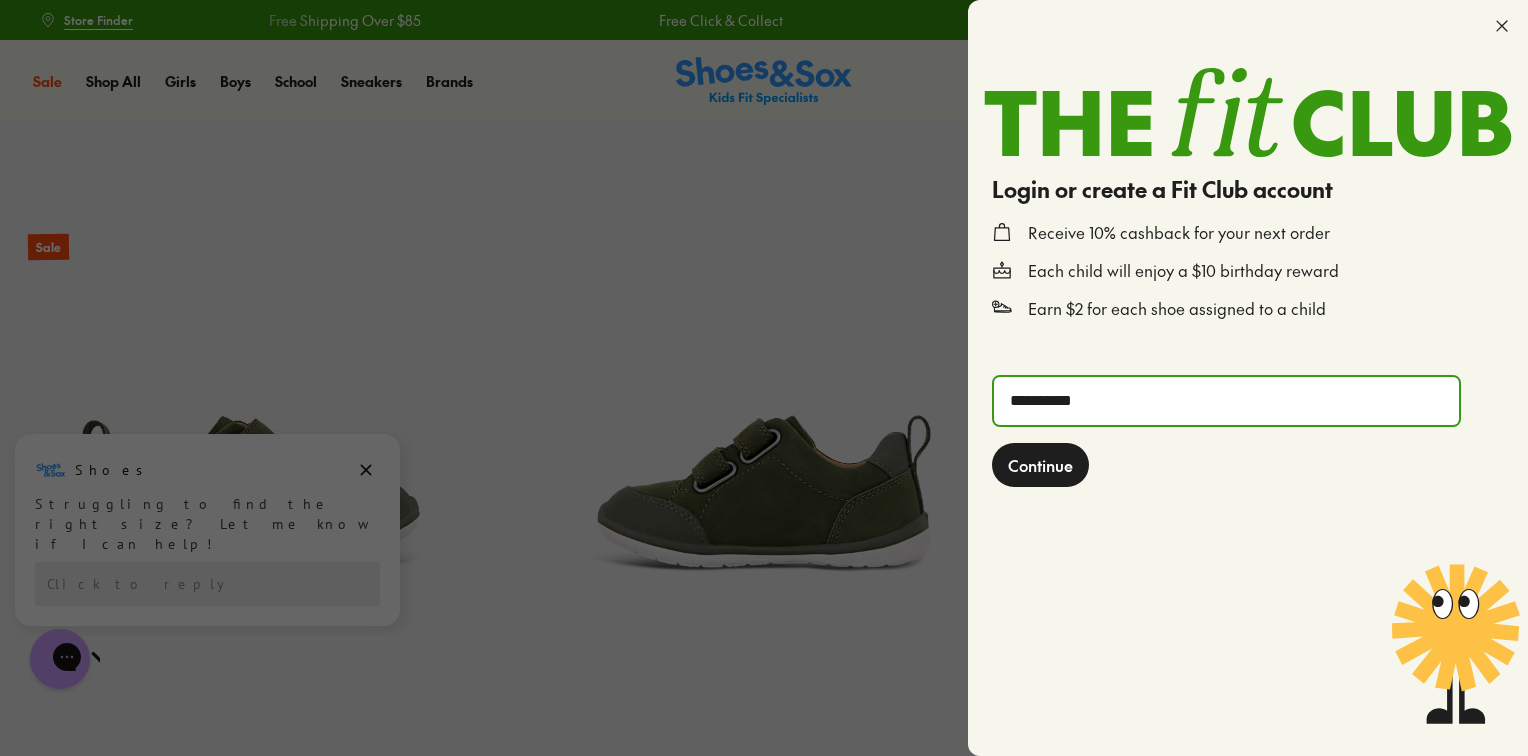 type on "**********" 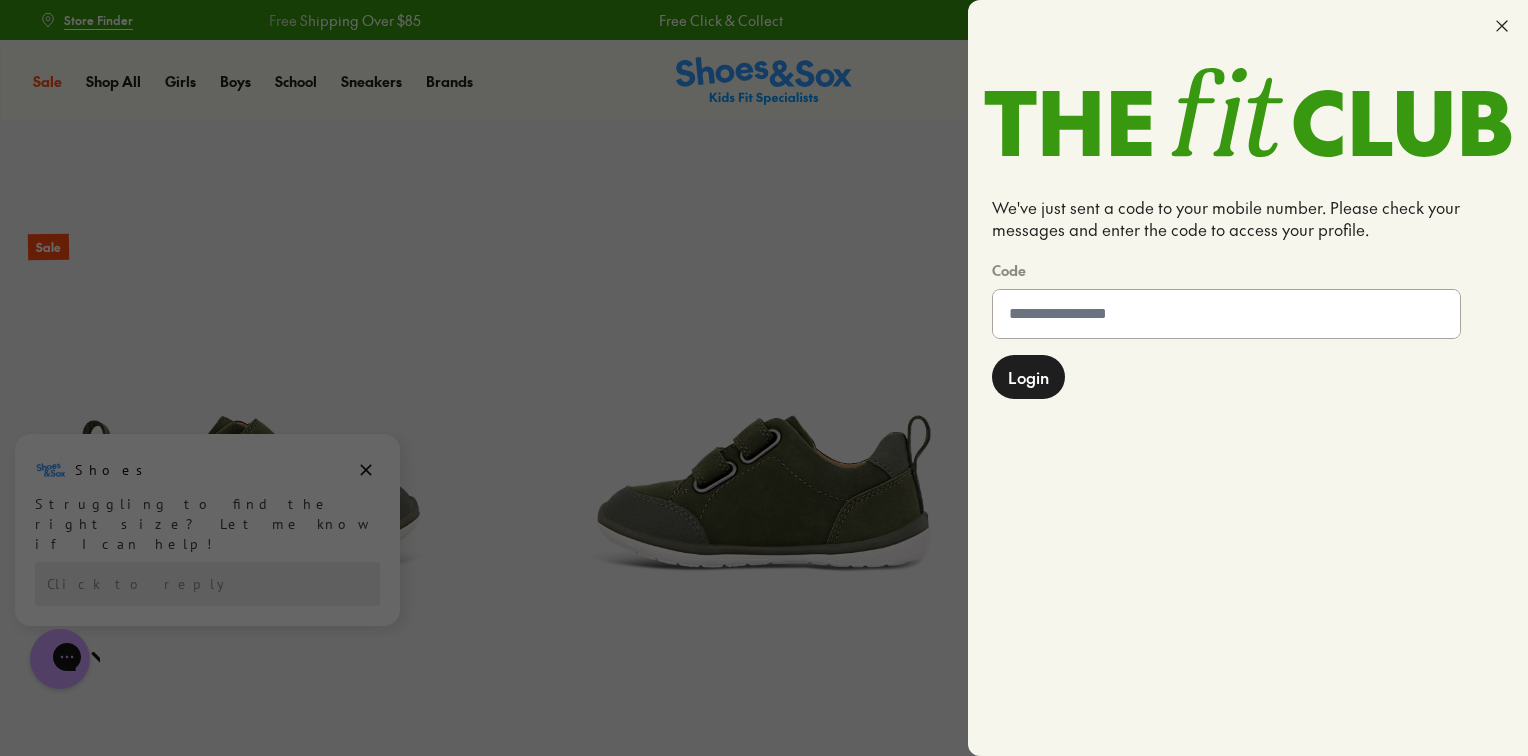 click 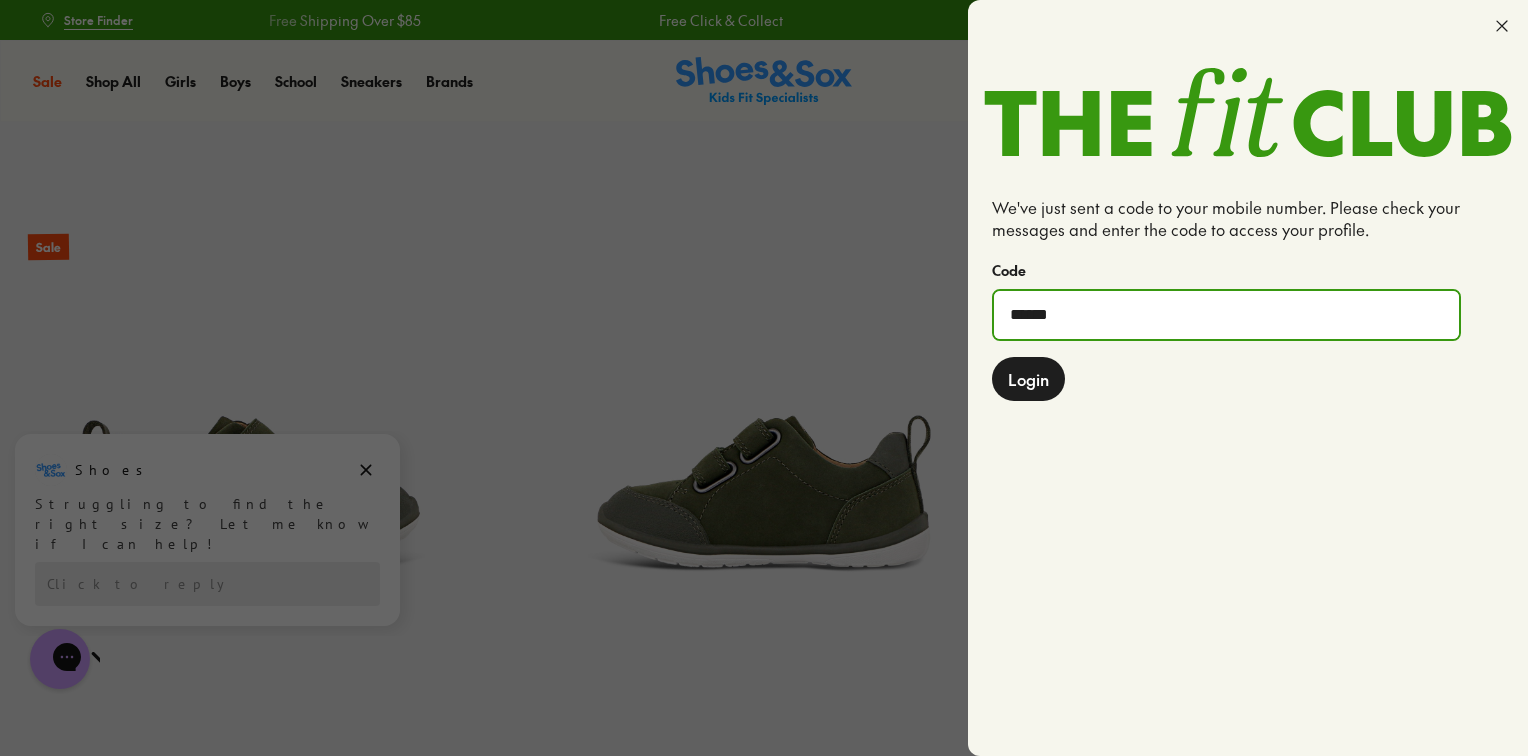 type on "******" 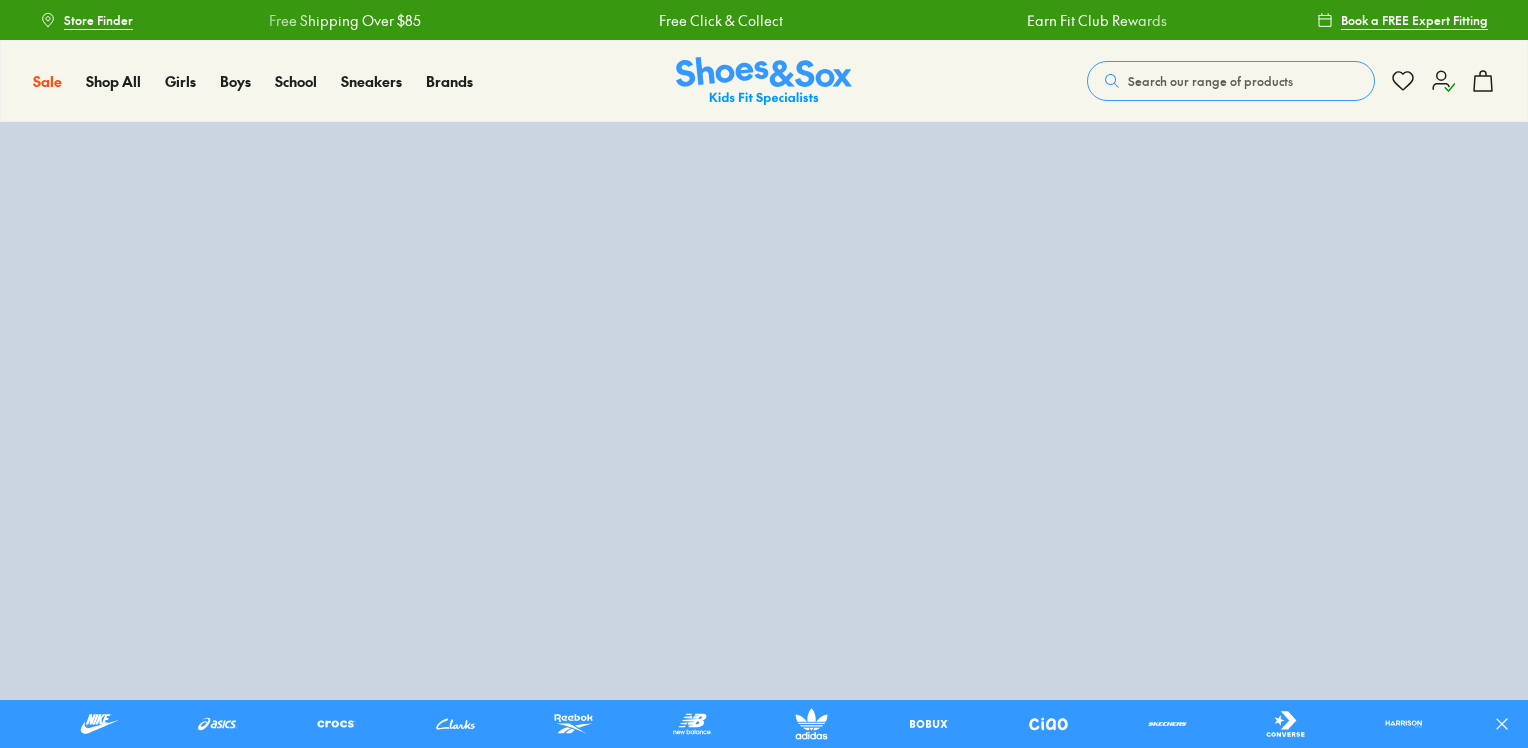 scroll, scrollTop: 0, scrollLeft: 0, axis: both 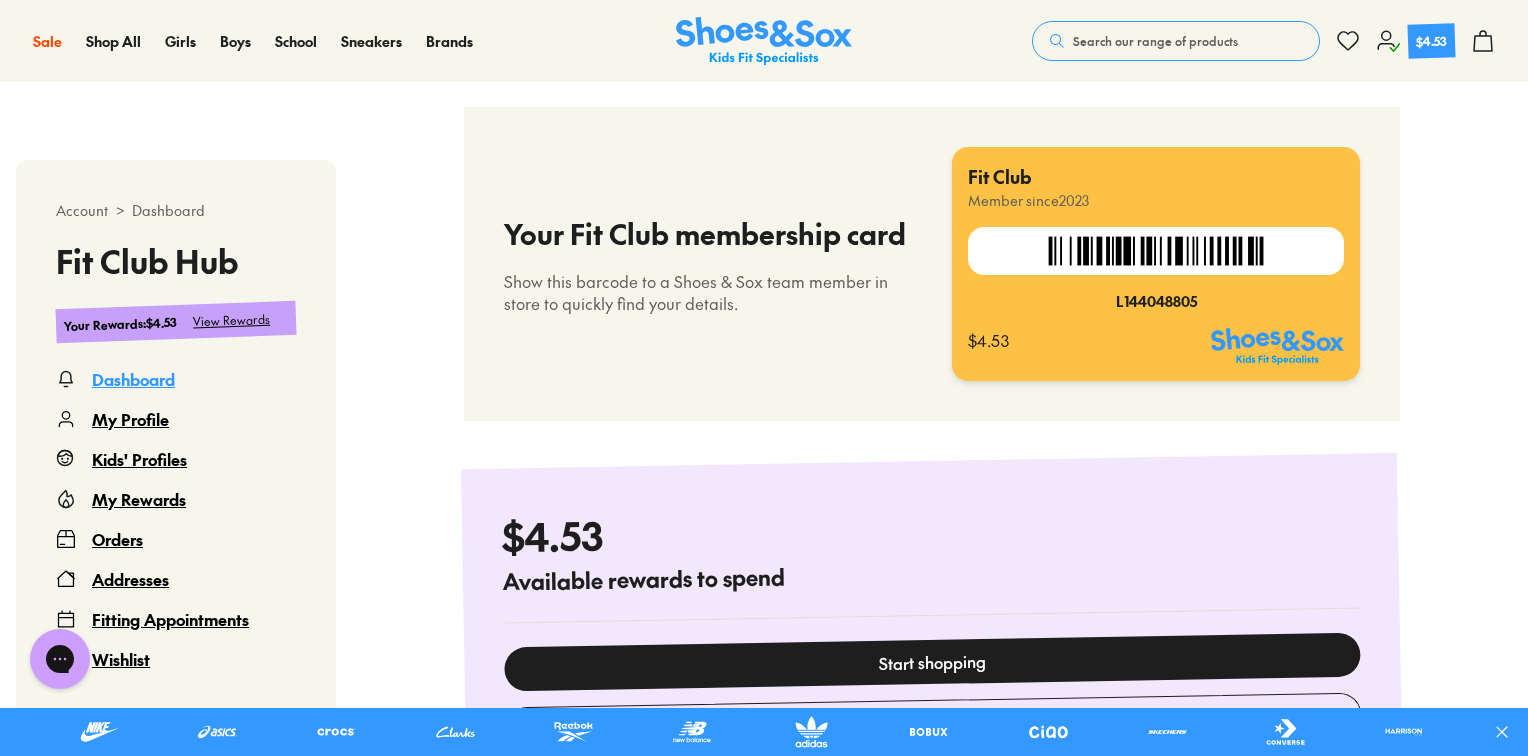 click on "Search our range of products" at bounding box center [1155, 41] 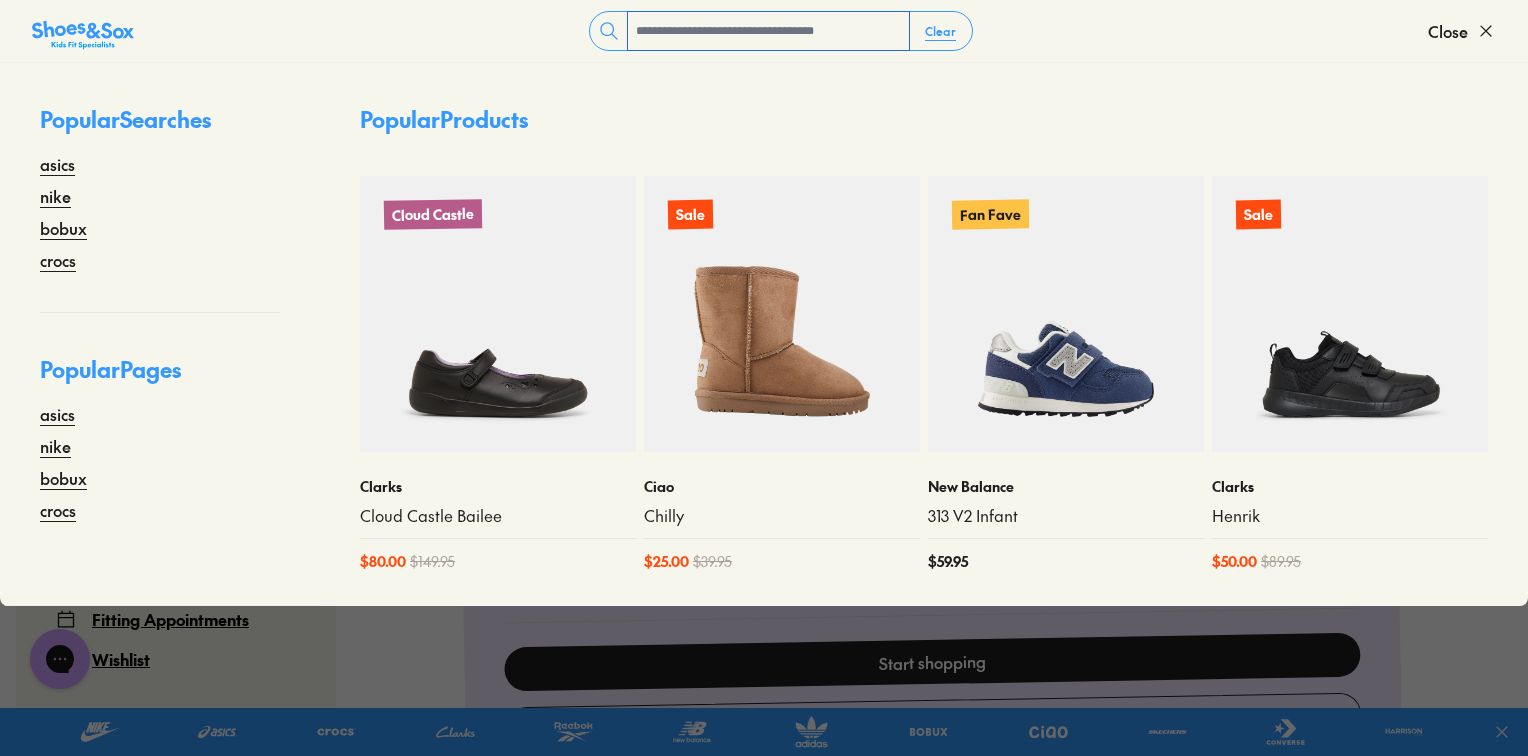 click at bounding box center (768, 31) 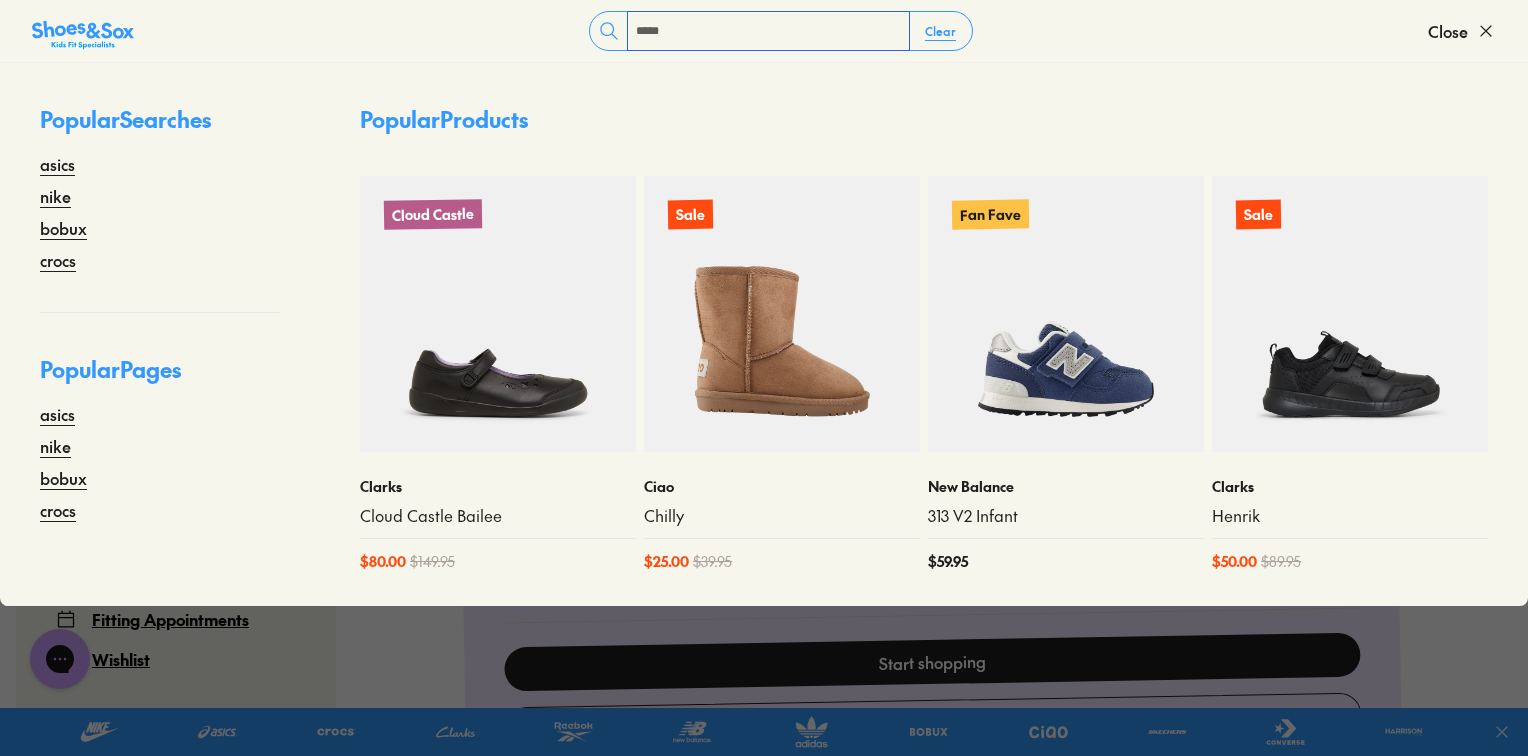 type on "*****" 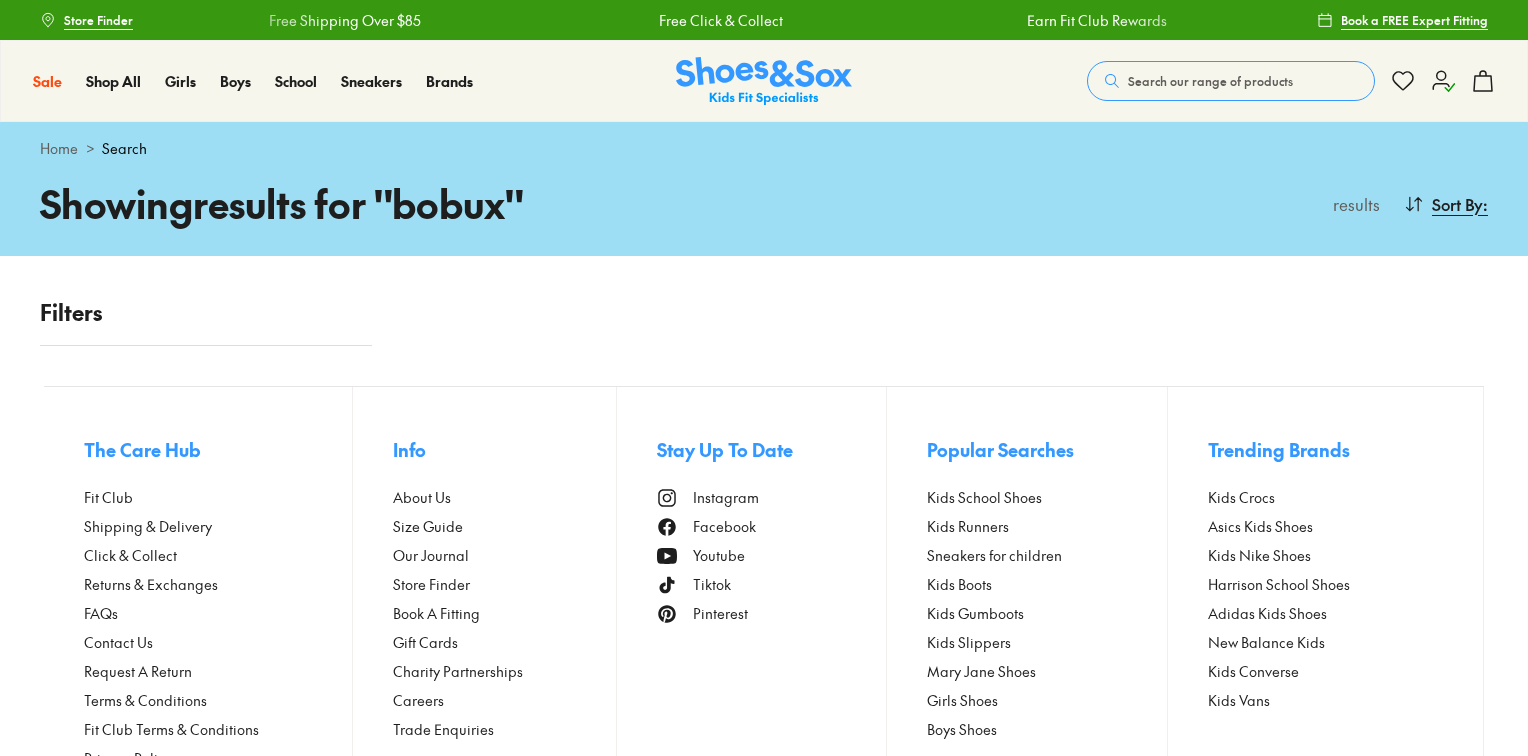 scroll, scrollTop: 0, scrollLeft: 0, axis: both 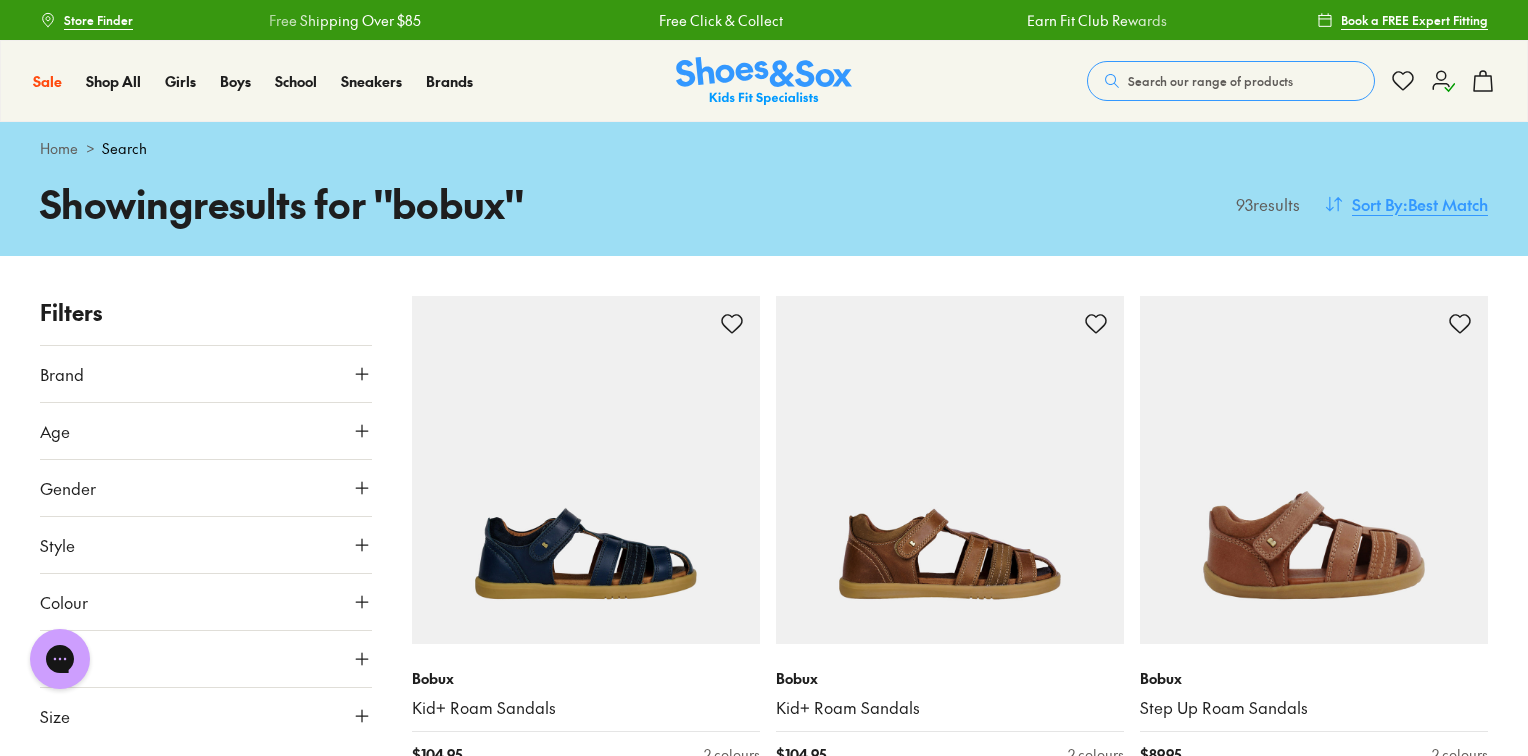 click on ":  Best Match" at bounding box center (1445, 204) 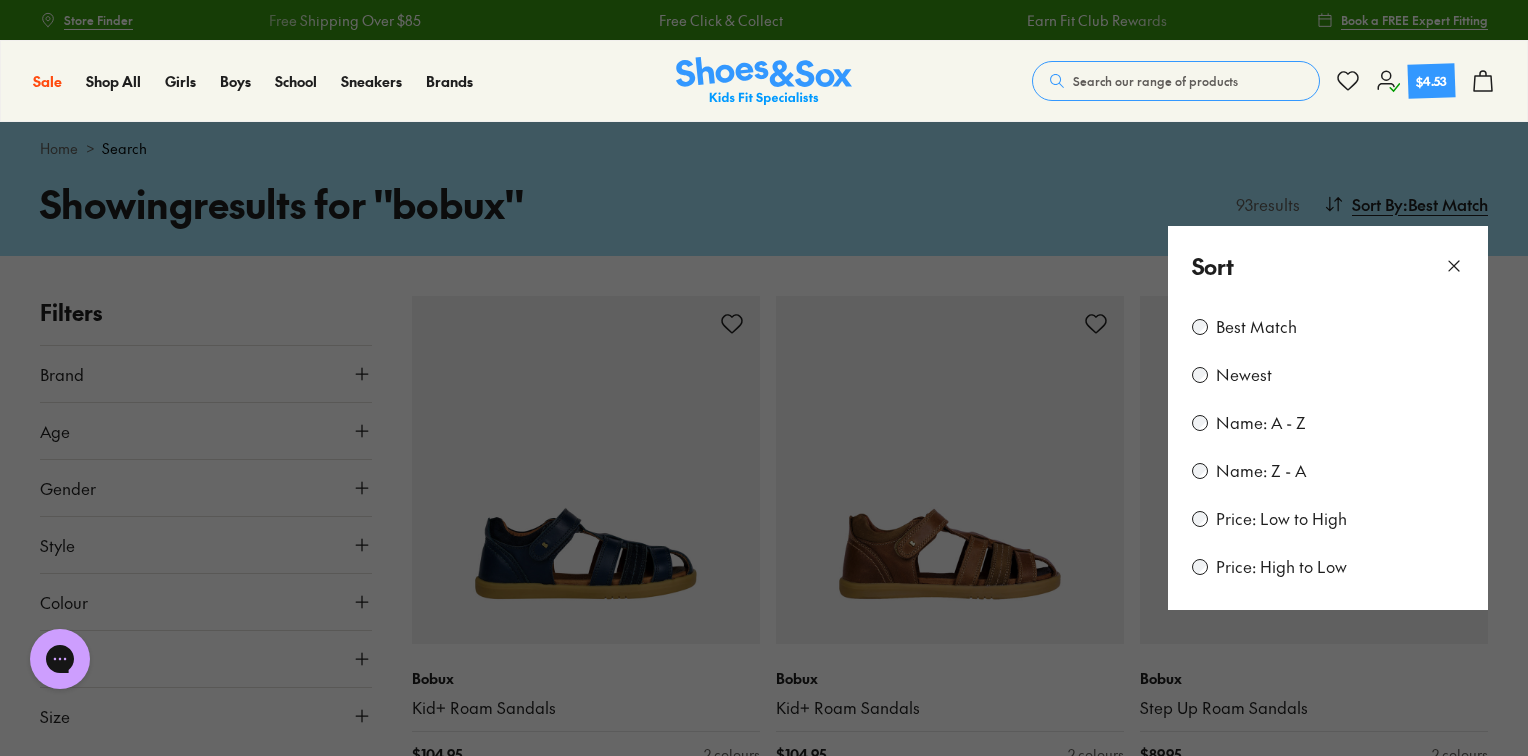 click on "Price: Low to High" at bounding box center [1281, 519] 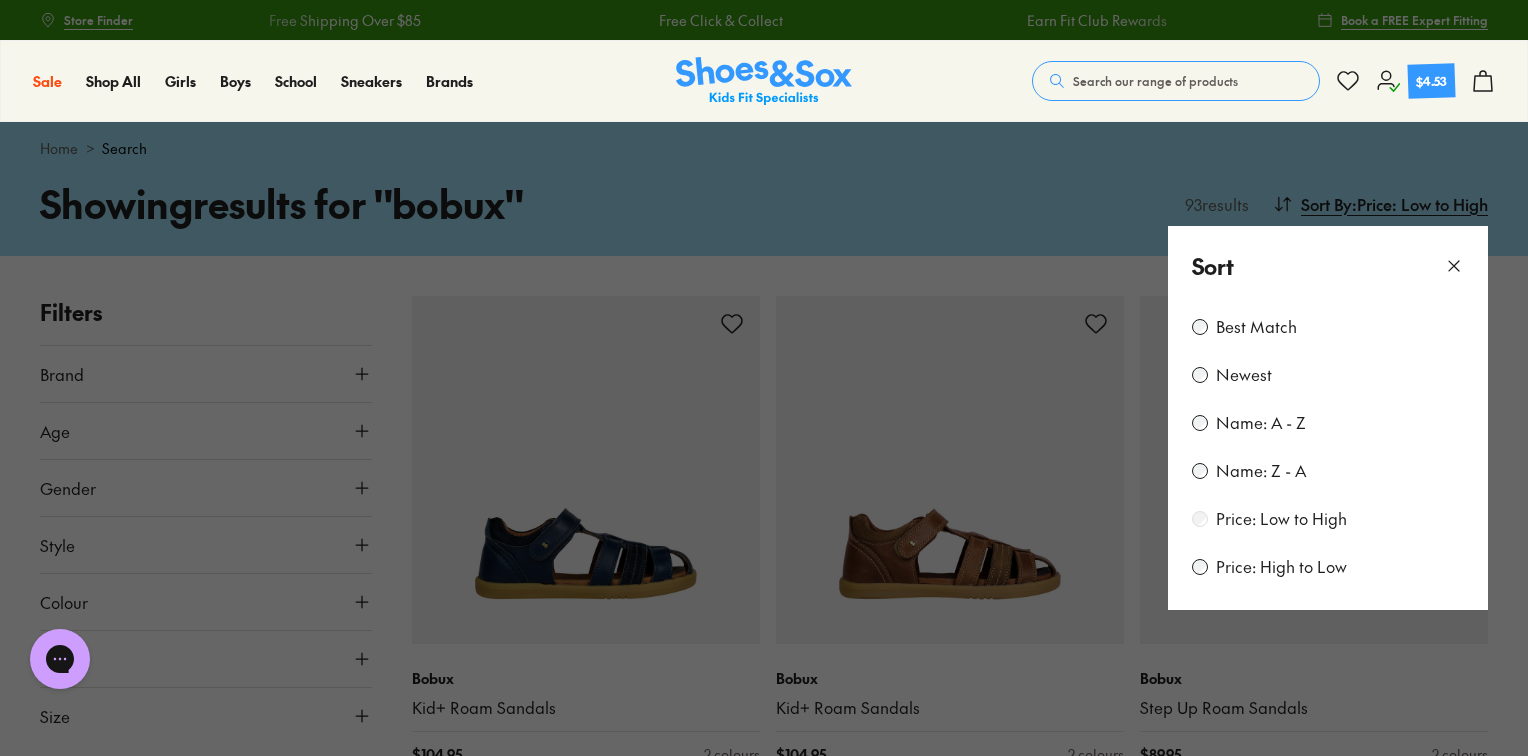 scroll, scrollTop: 156, scrollLeft: 0, axis: vertical 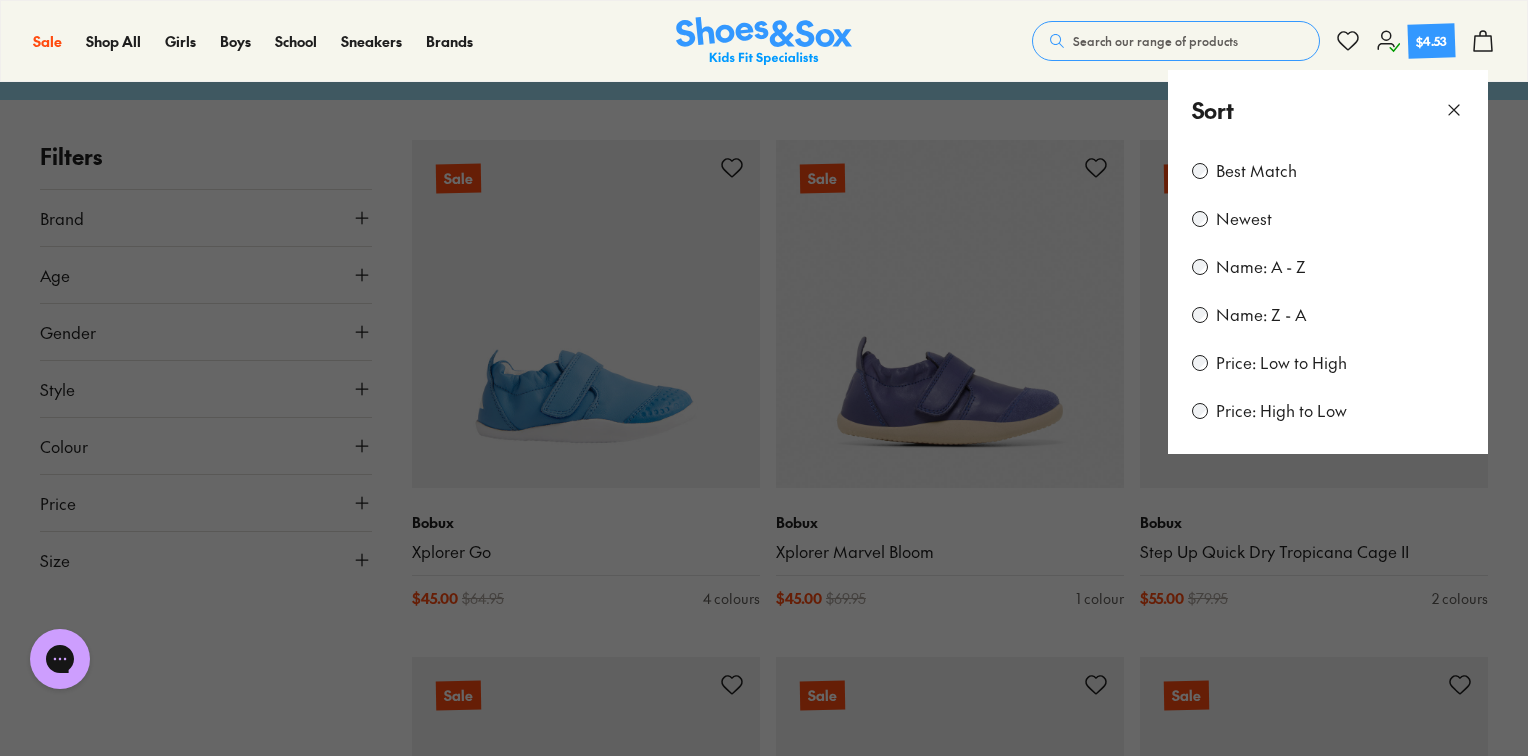 click 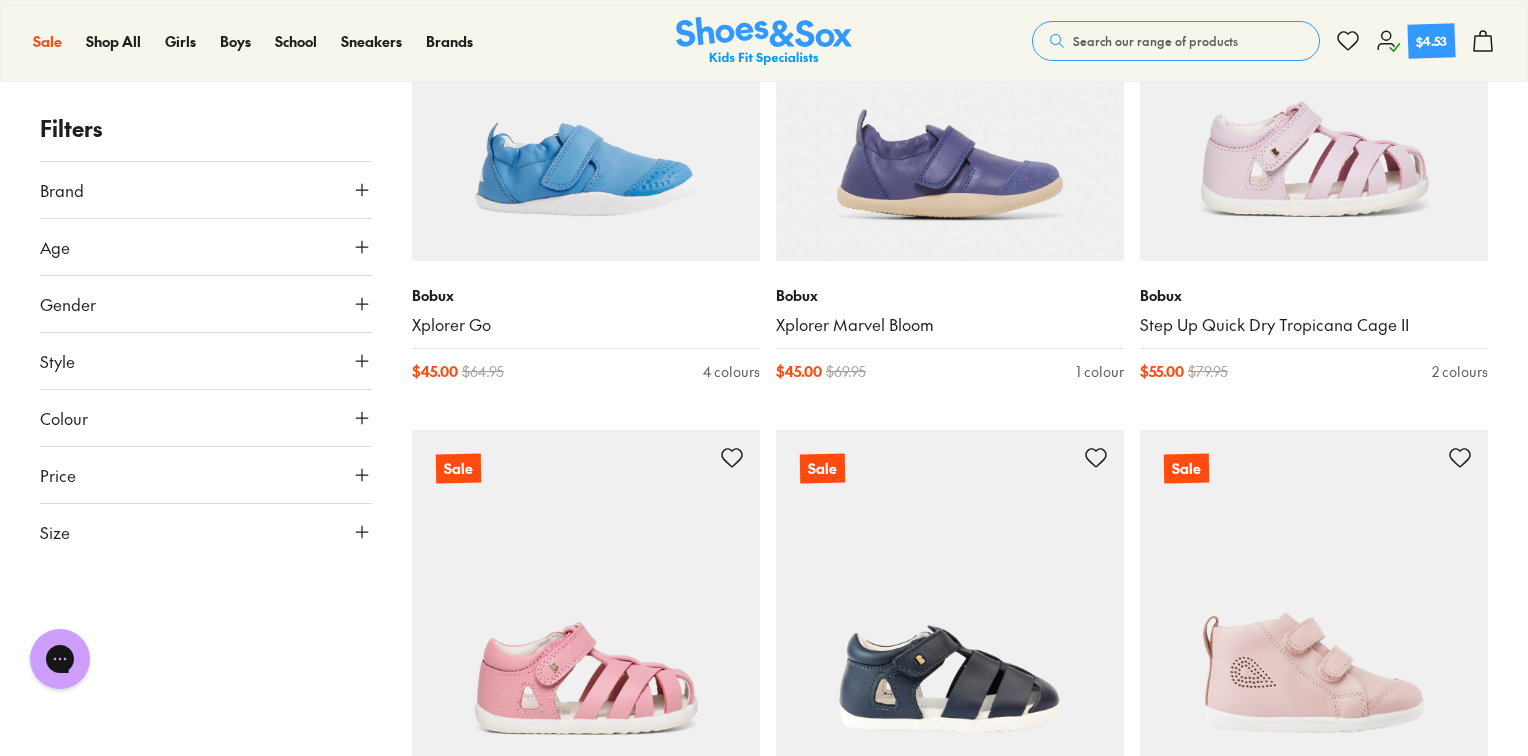 scroll, scrollTop: 396, scrollLeft: 0, axis: vertical 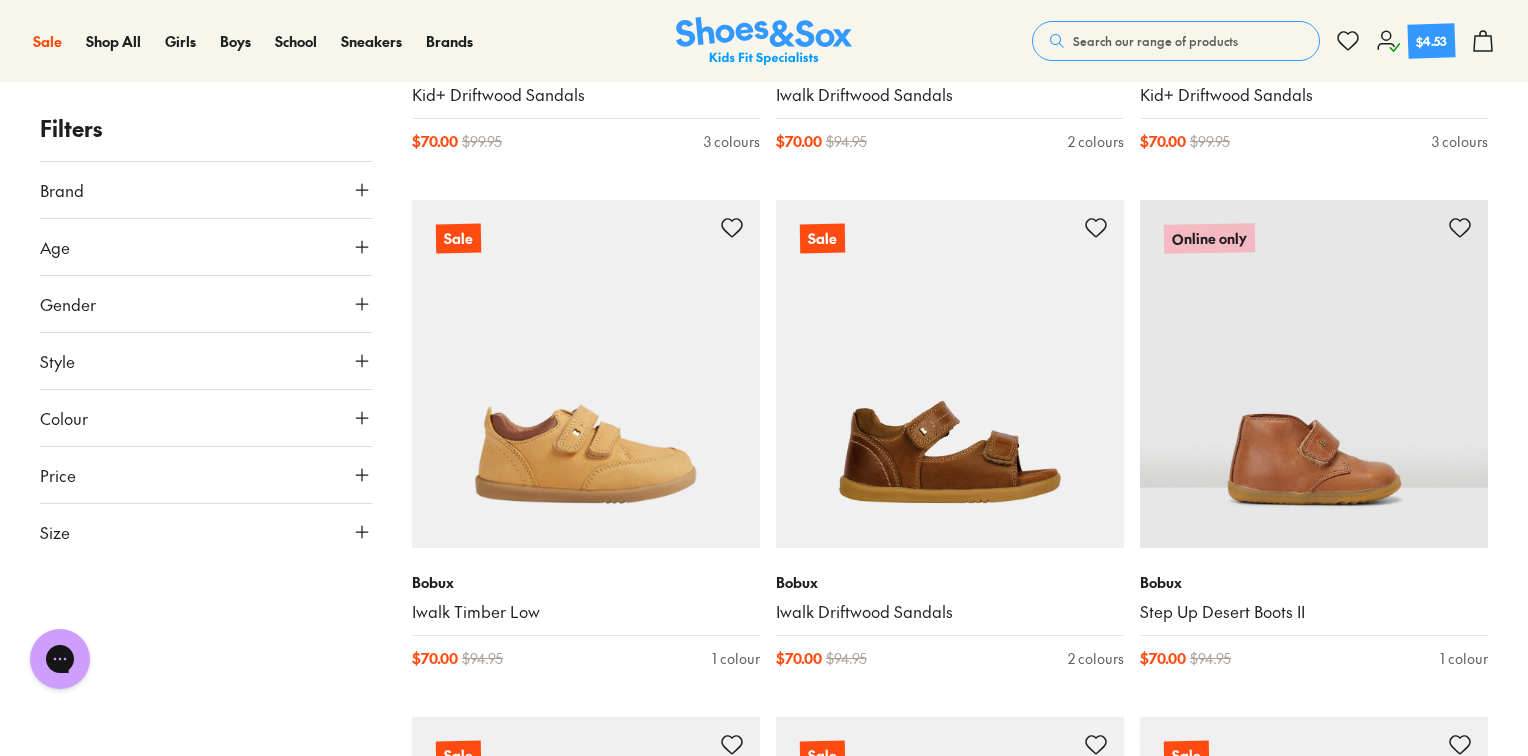 click on "Search our range of products" at bounding box center [1176, 41] 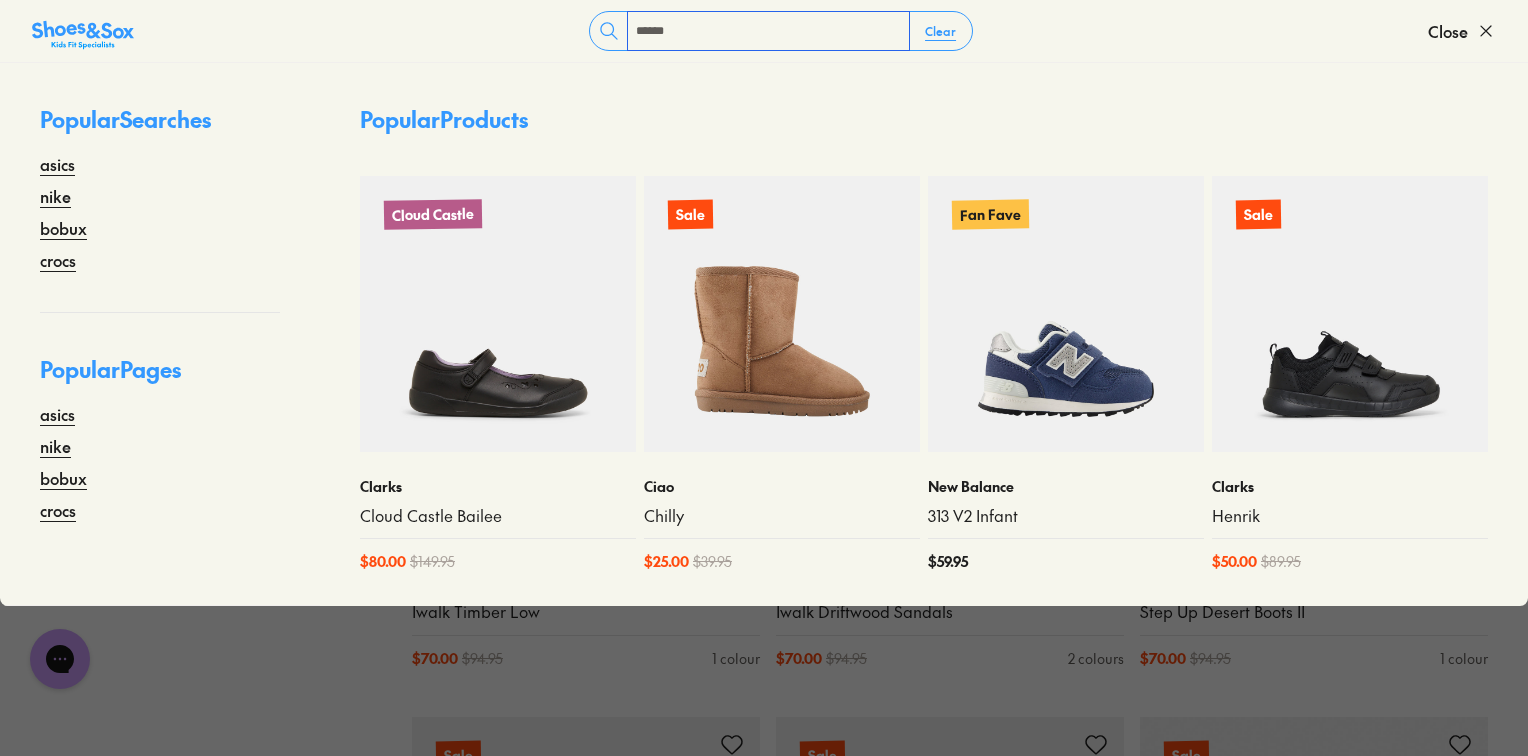 type on "******" 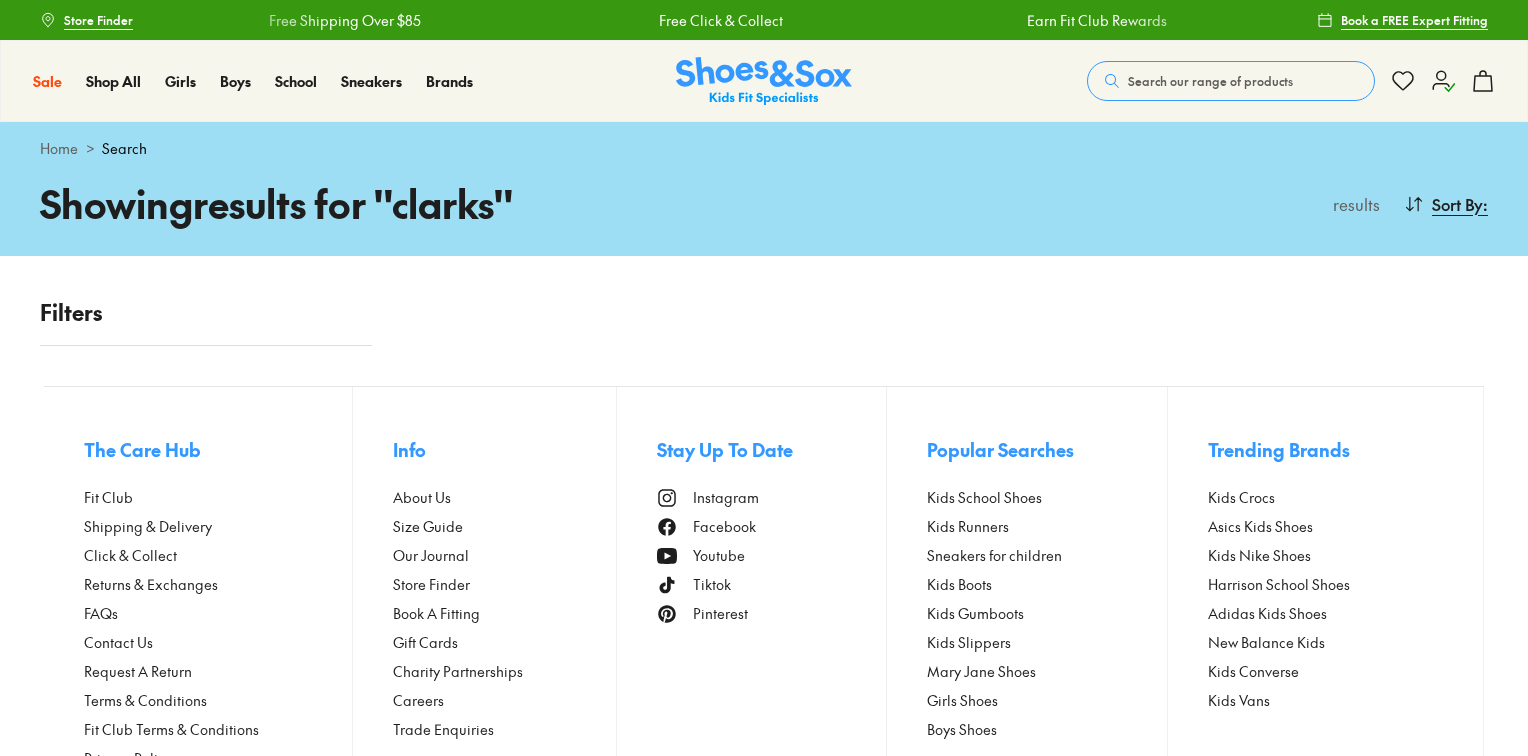 scroll, scrollTop: 0, scrollLeft: 0, axis: both 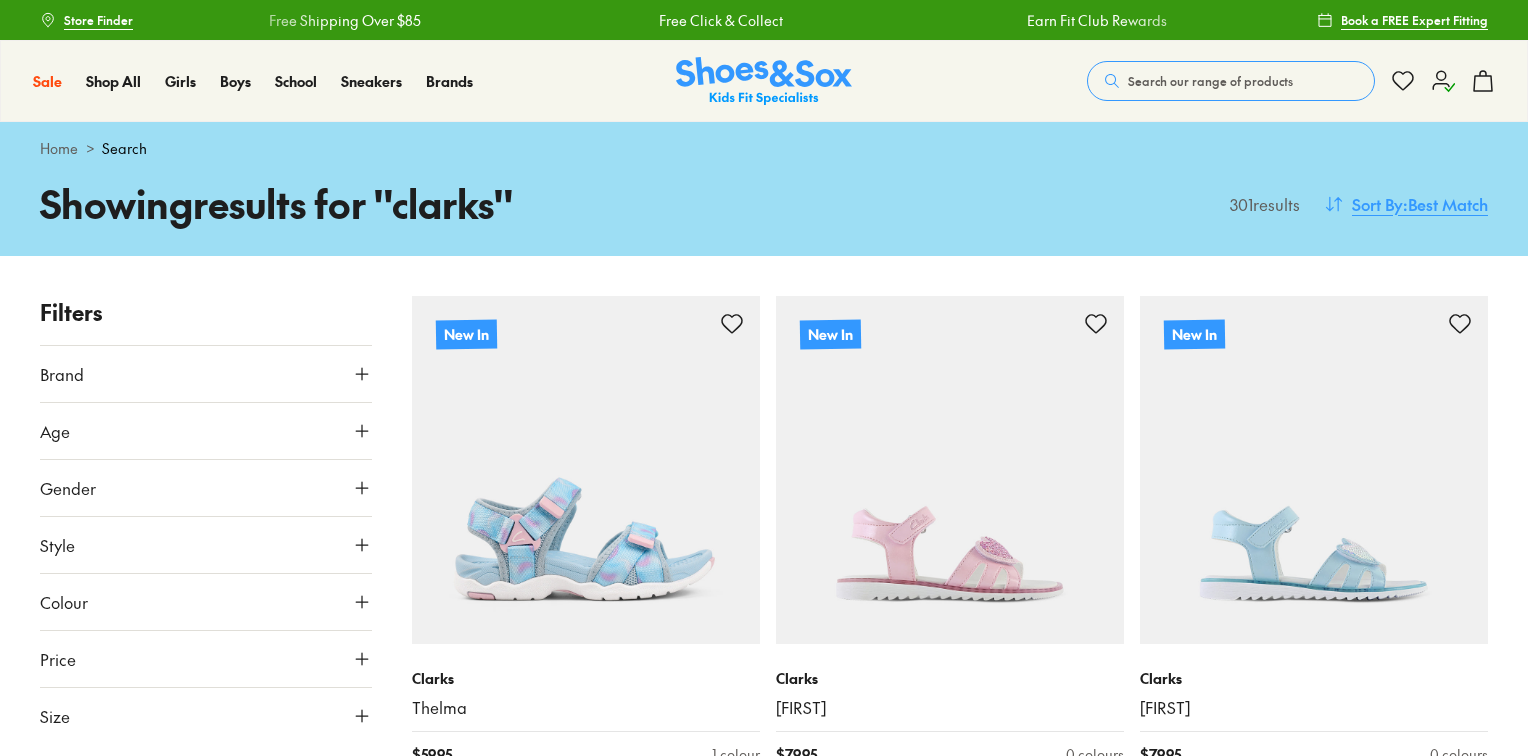 click on ":  Best Match" at bounding box center (1445, 204) 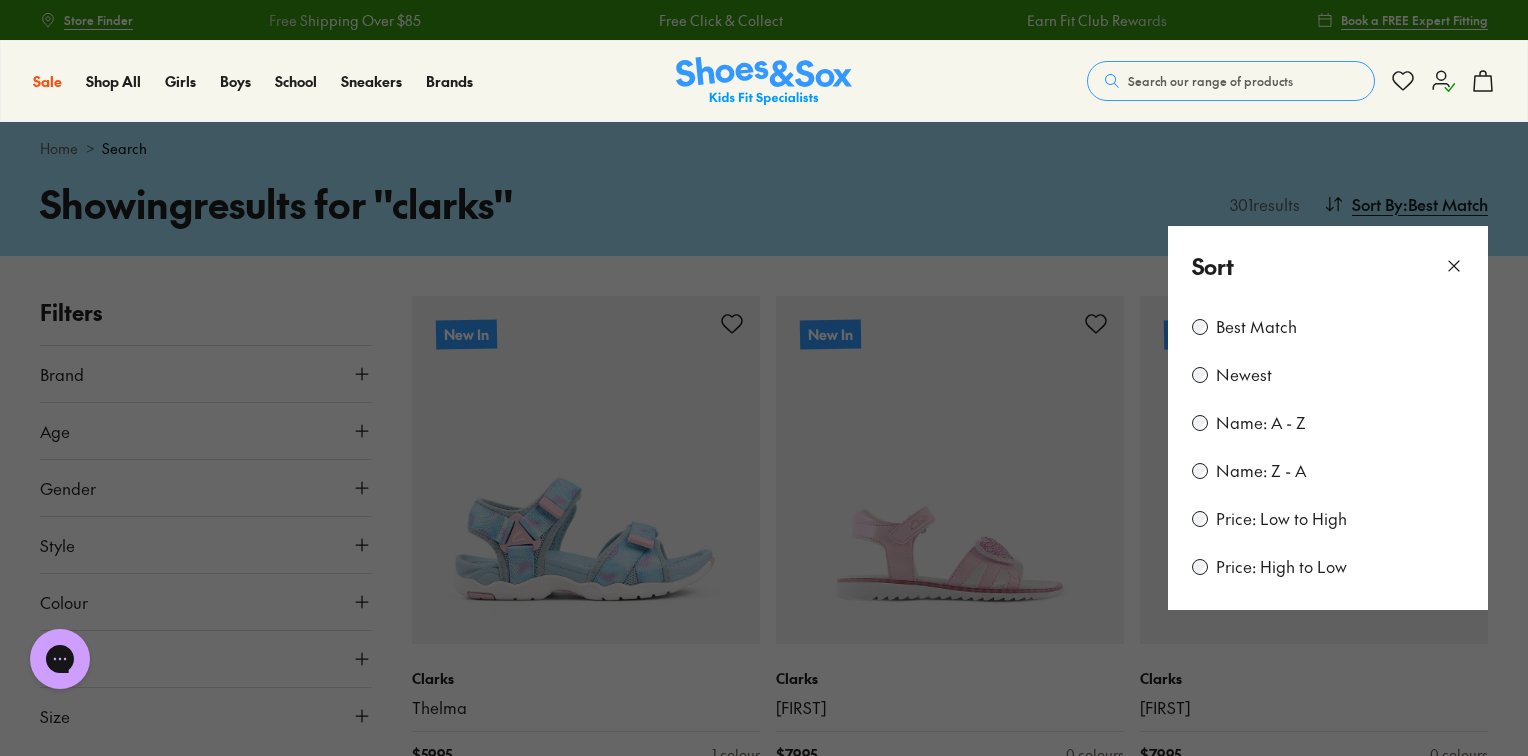scroll, scrollTop: 0, scrollLeft: 0, axis: both 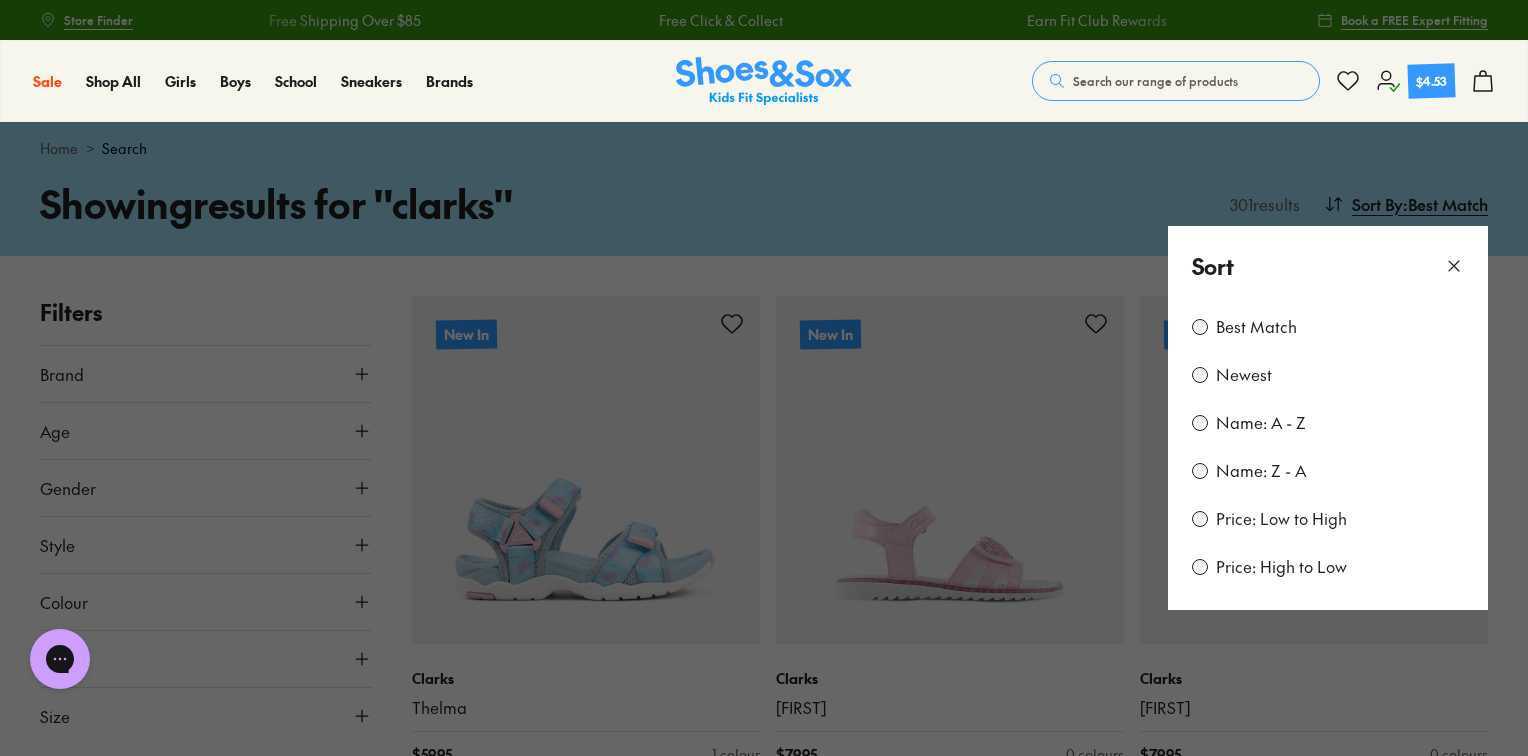 click on "Price: Low to High" at bounding box center [1281, 519] 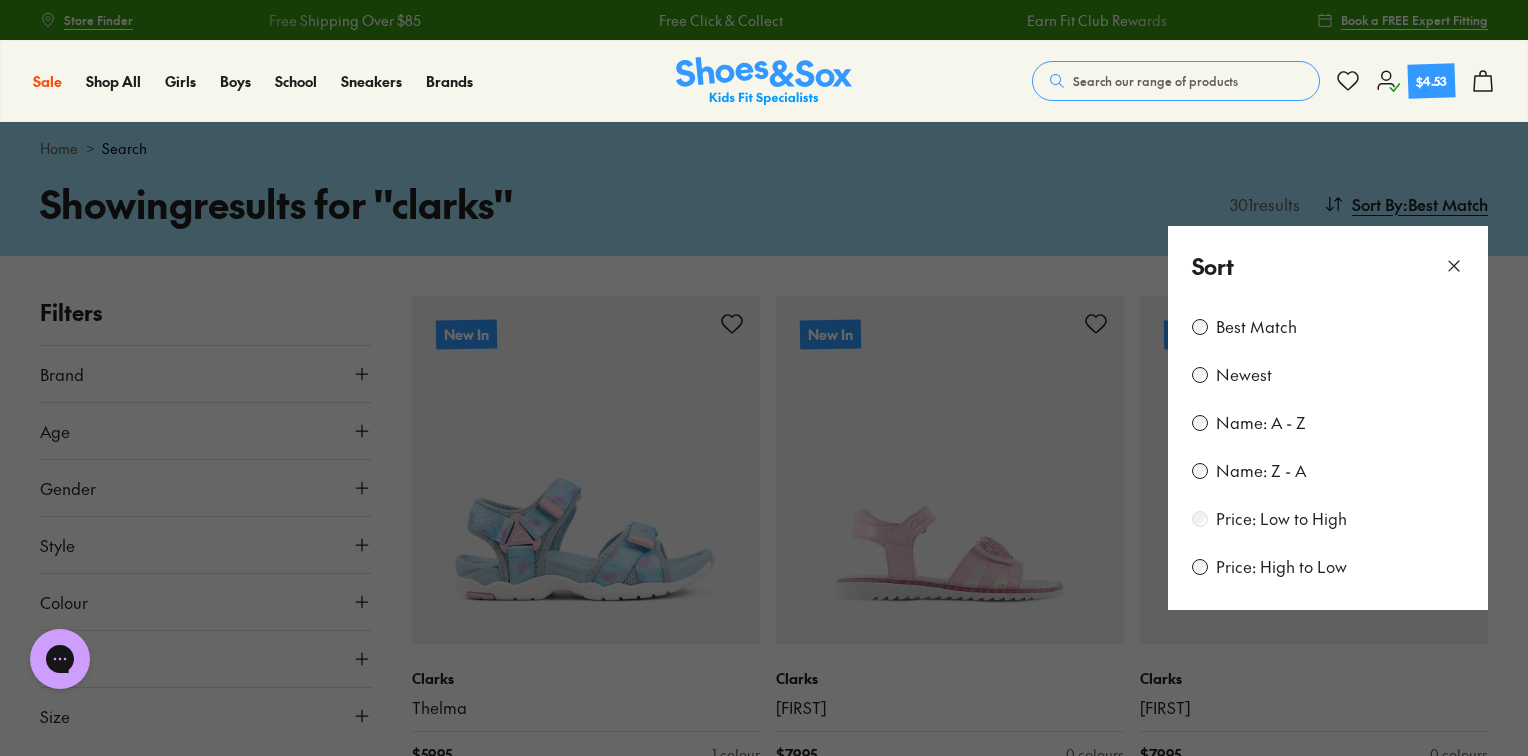 scroll, scrollTop: 156, scrollLeft: 0, axis: vertical 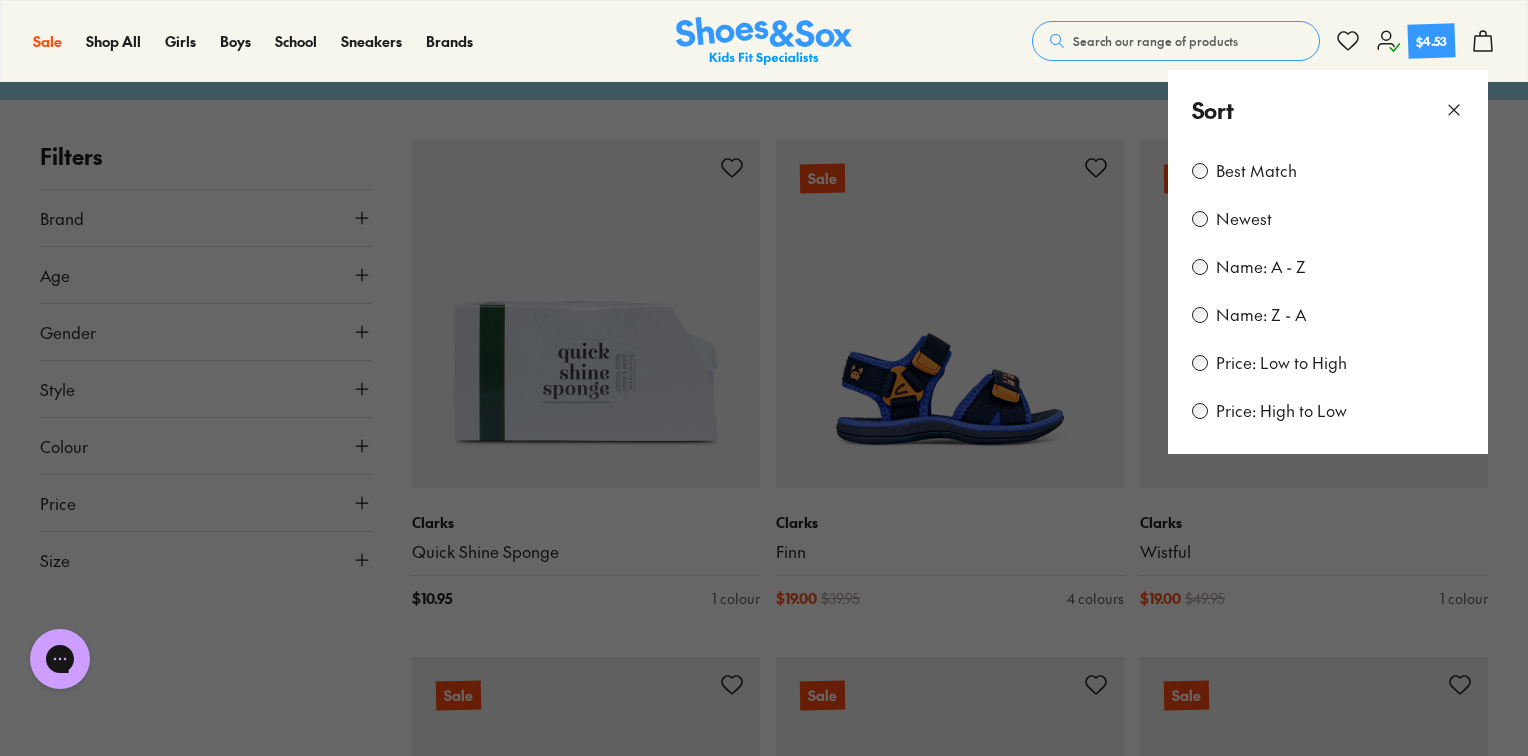 click 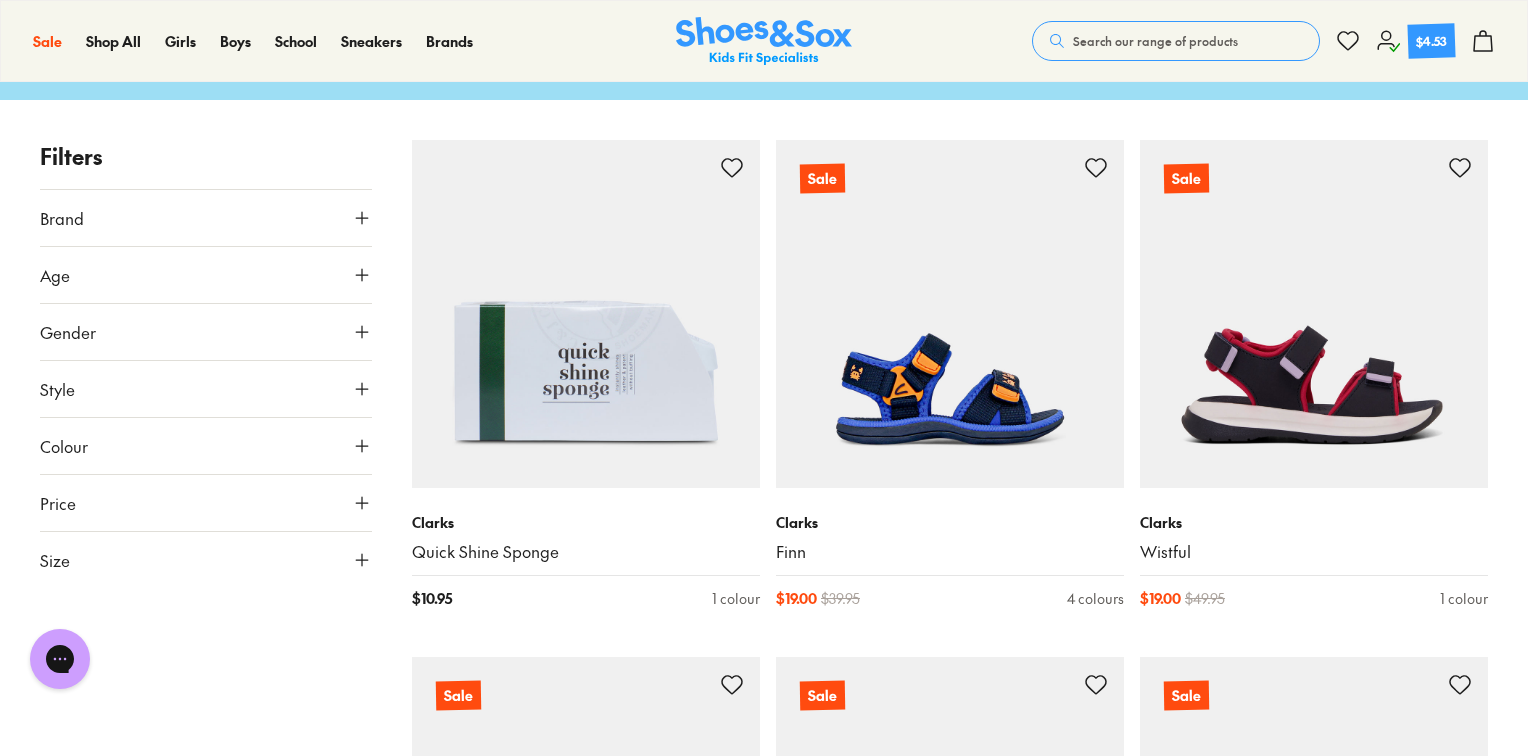 click on "Size" at bounding box center (206, 560) 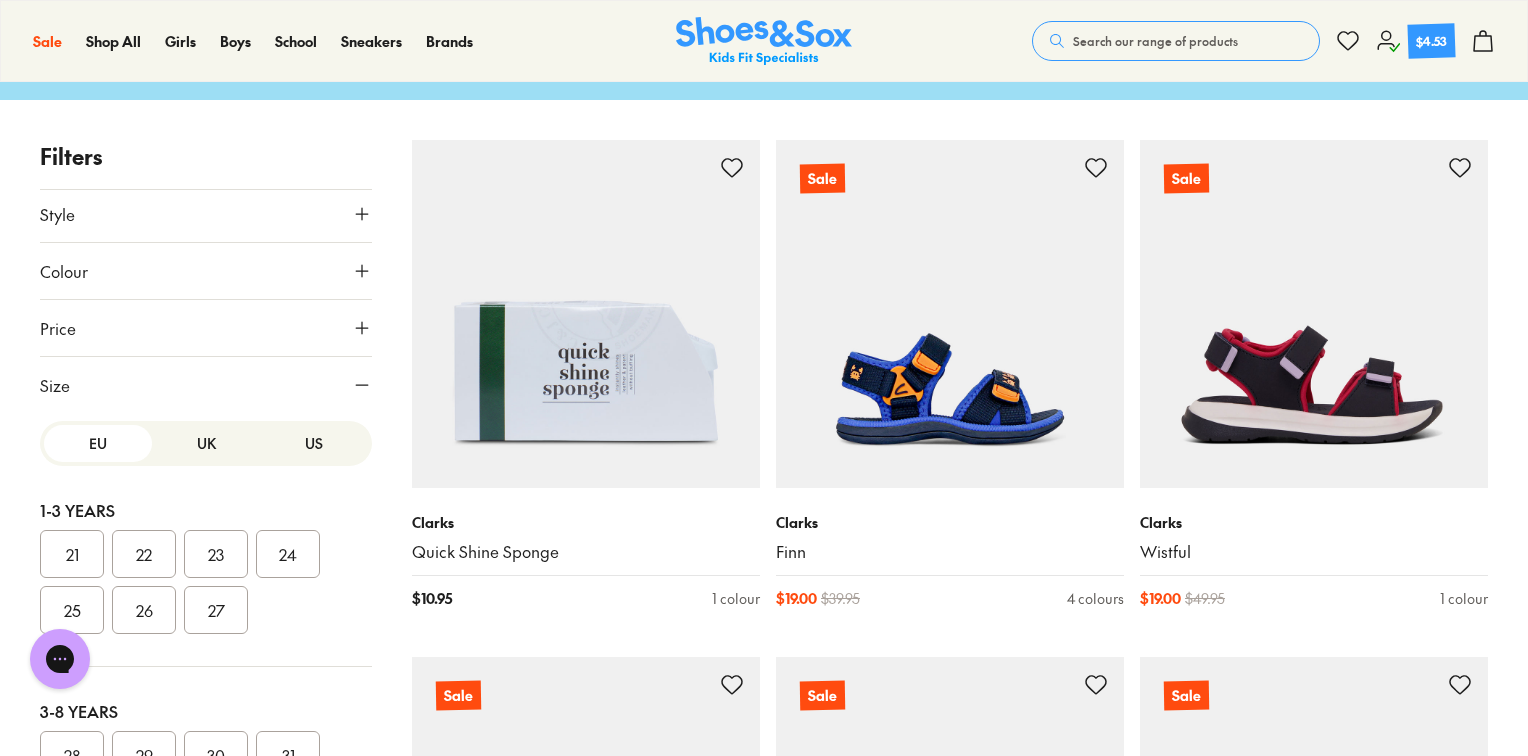scroll, scrollTop: 186, scrollLeft: 0, axis: vertical 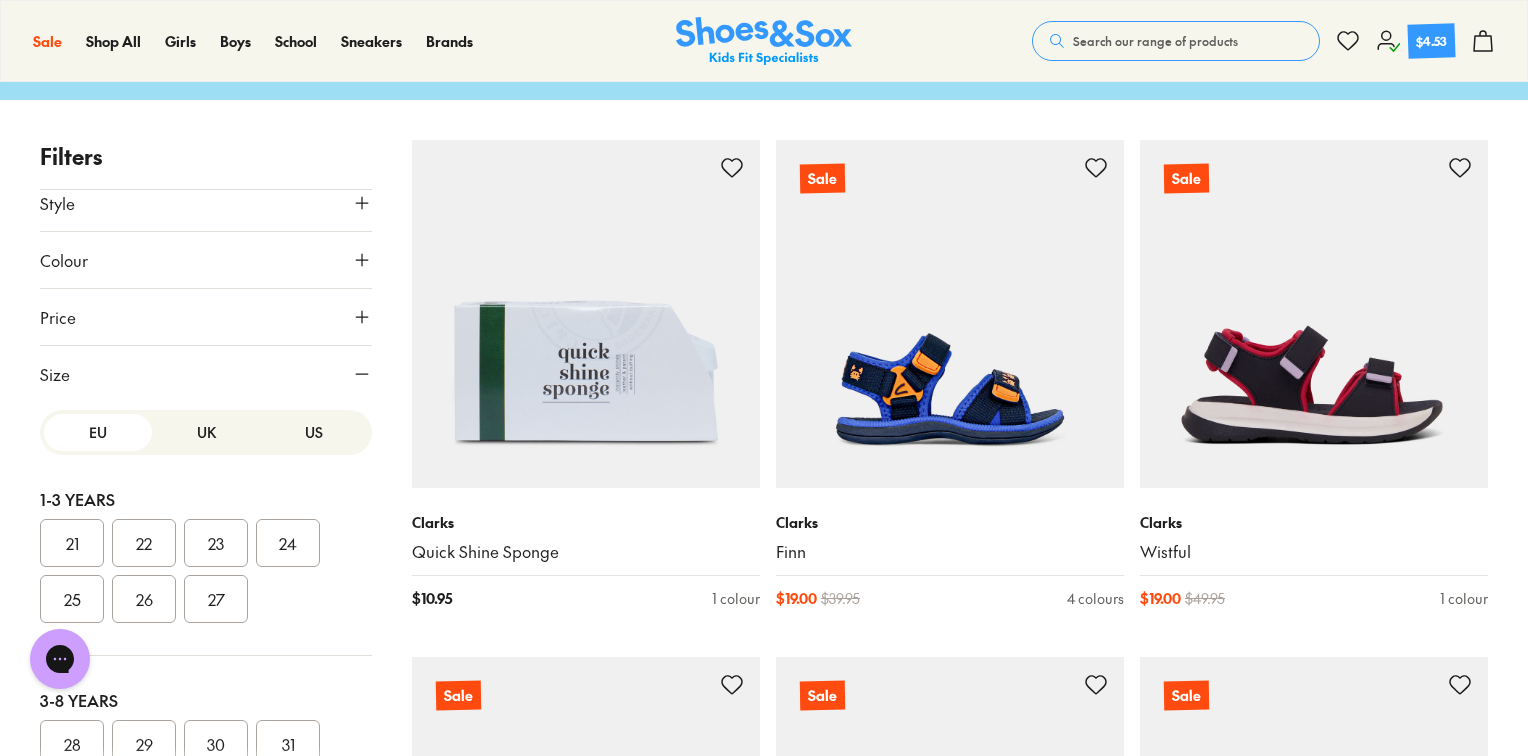 click on "23" at bounding box center [216, 543] 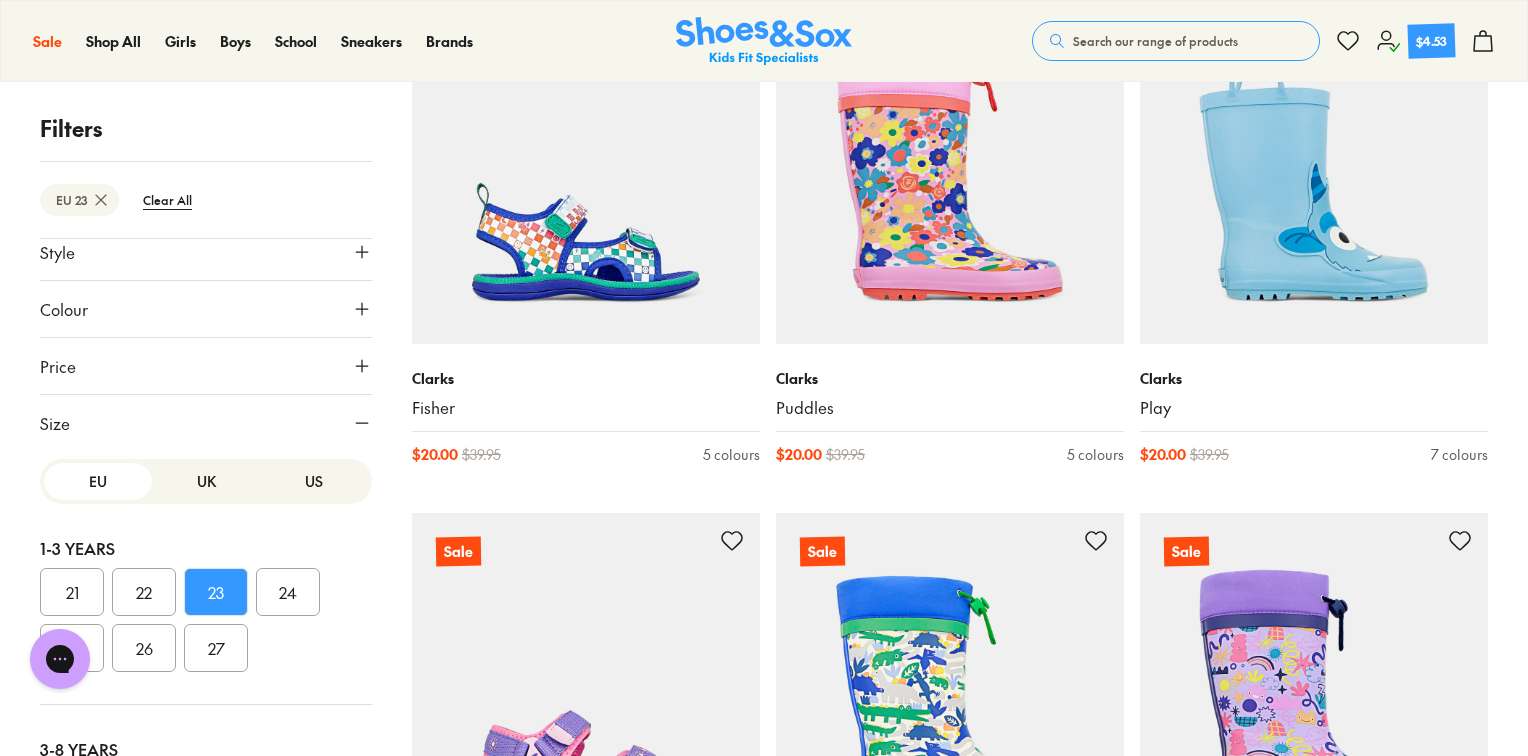 scroll, scrollTop: 1479, scrollLeft: 0, axis: vertical 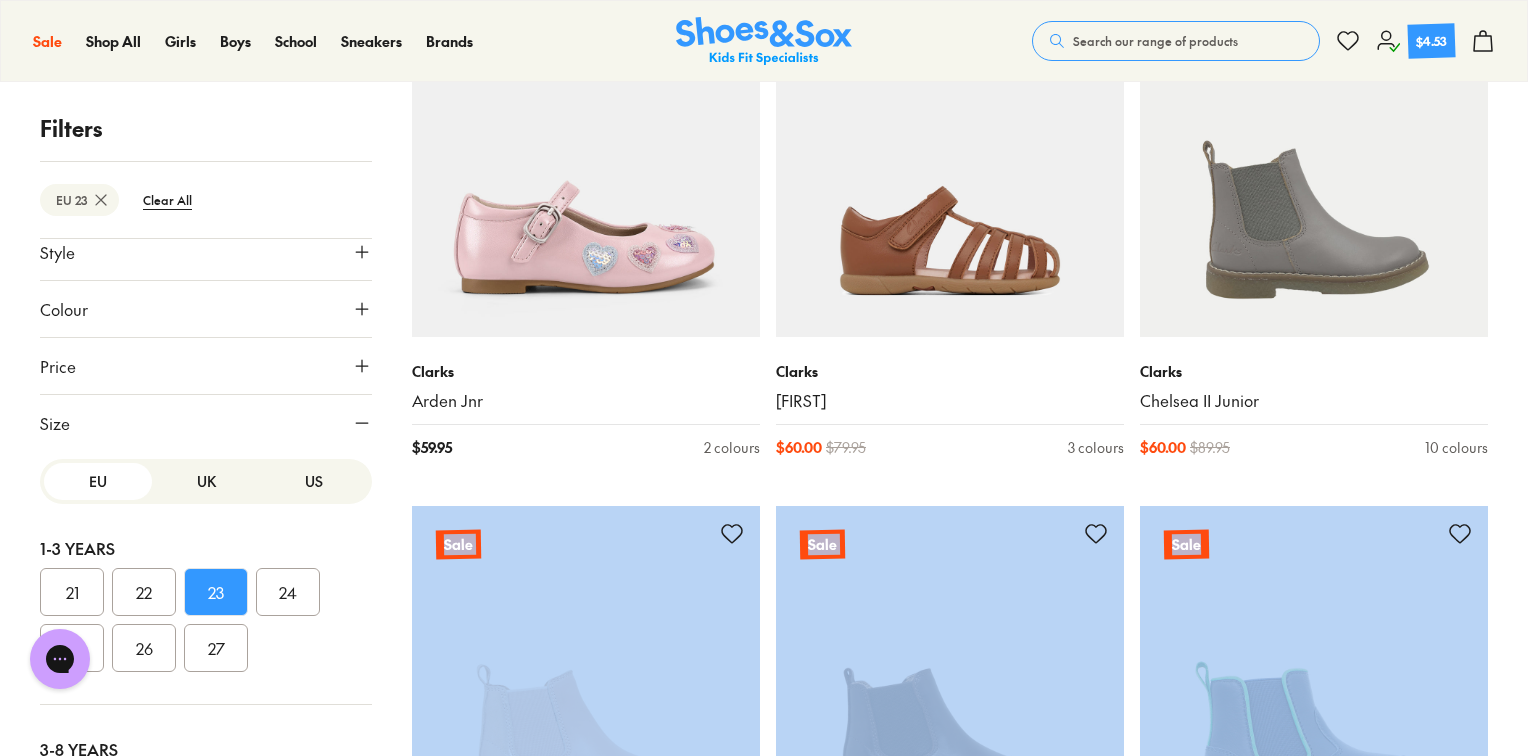 drag, startPoint x: 1526, startPoint y: 500, endPoint x: 1530, endPoint y: 470, distance: 30.265491 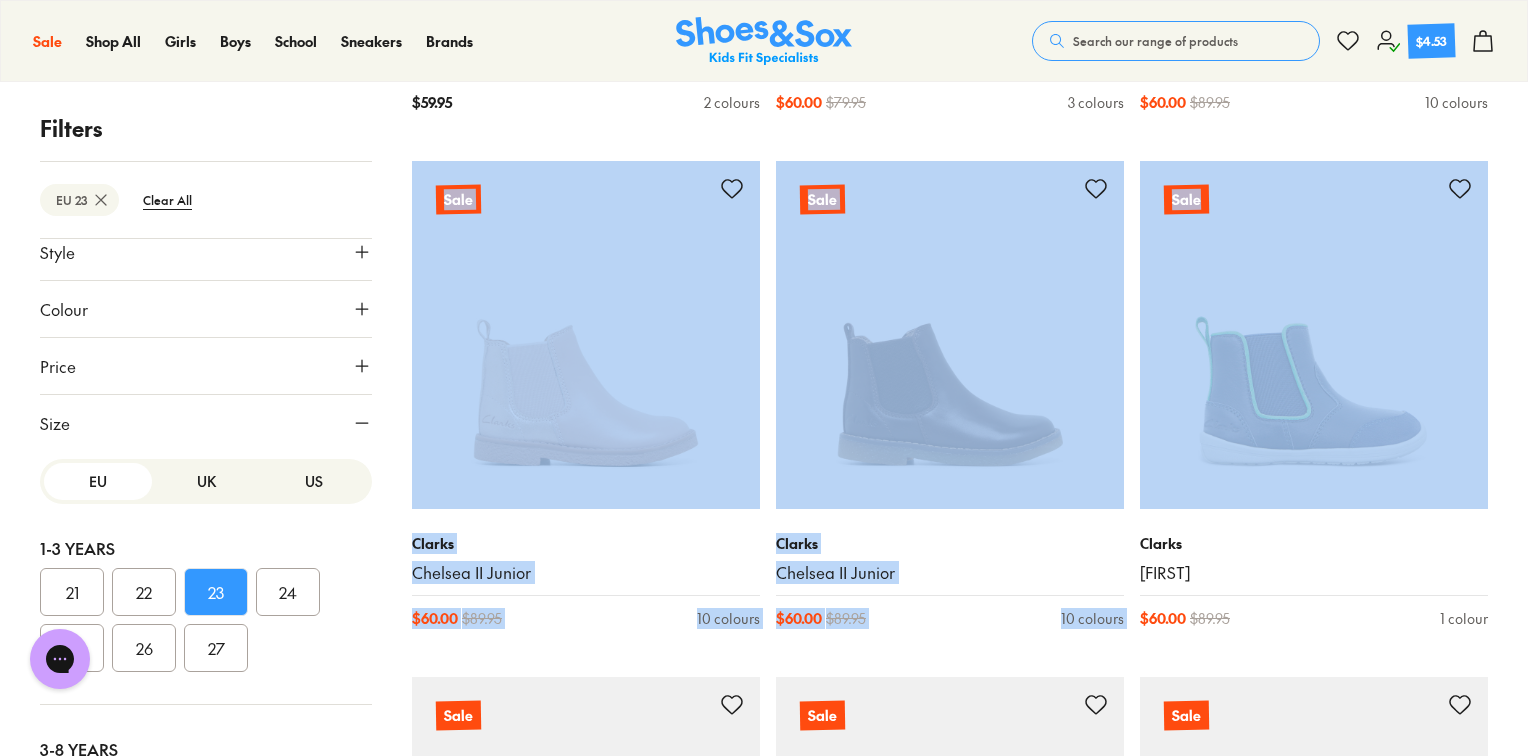 scroll, scrollTop: 9296, scrollLeft: 0, axis: vertical 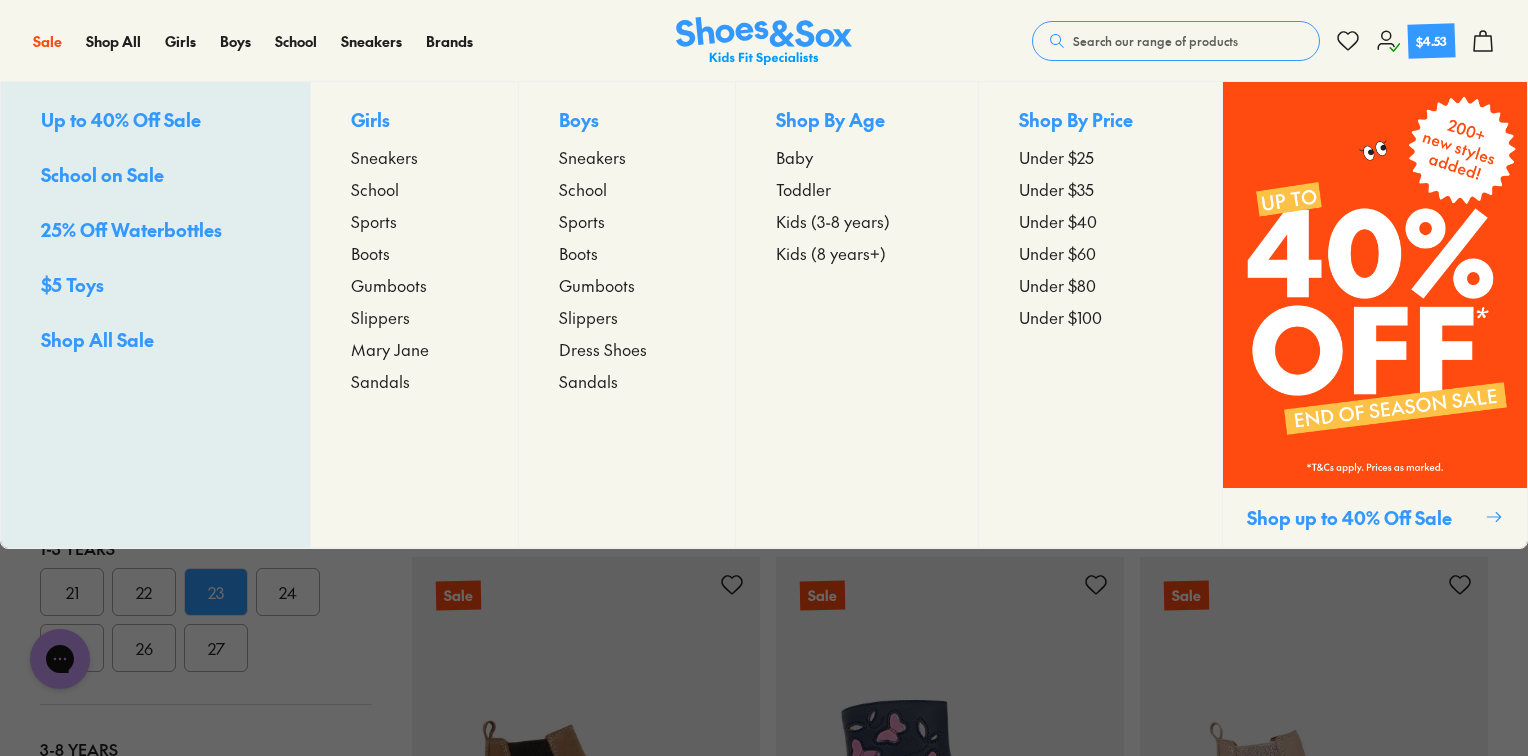 click on "Shop All Sale" at bounding box center (97, 339) 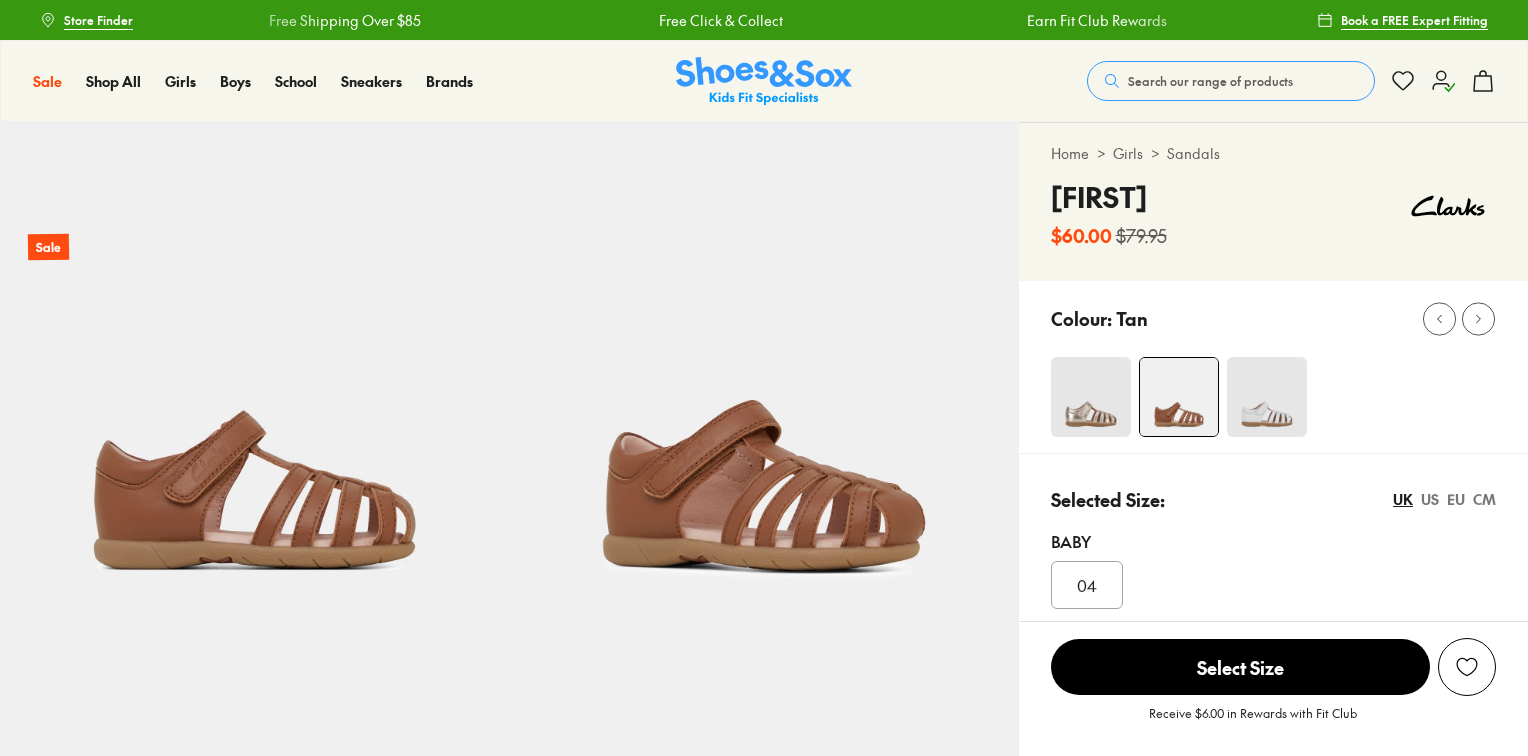 select on "*" 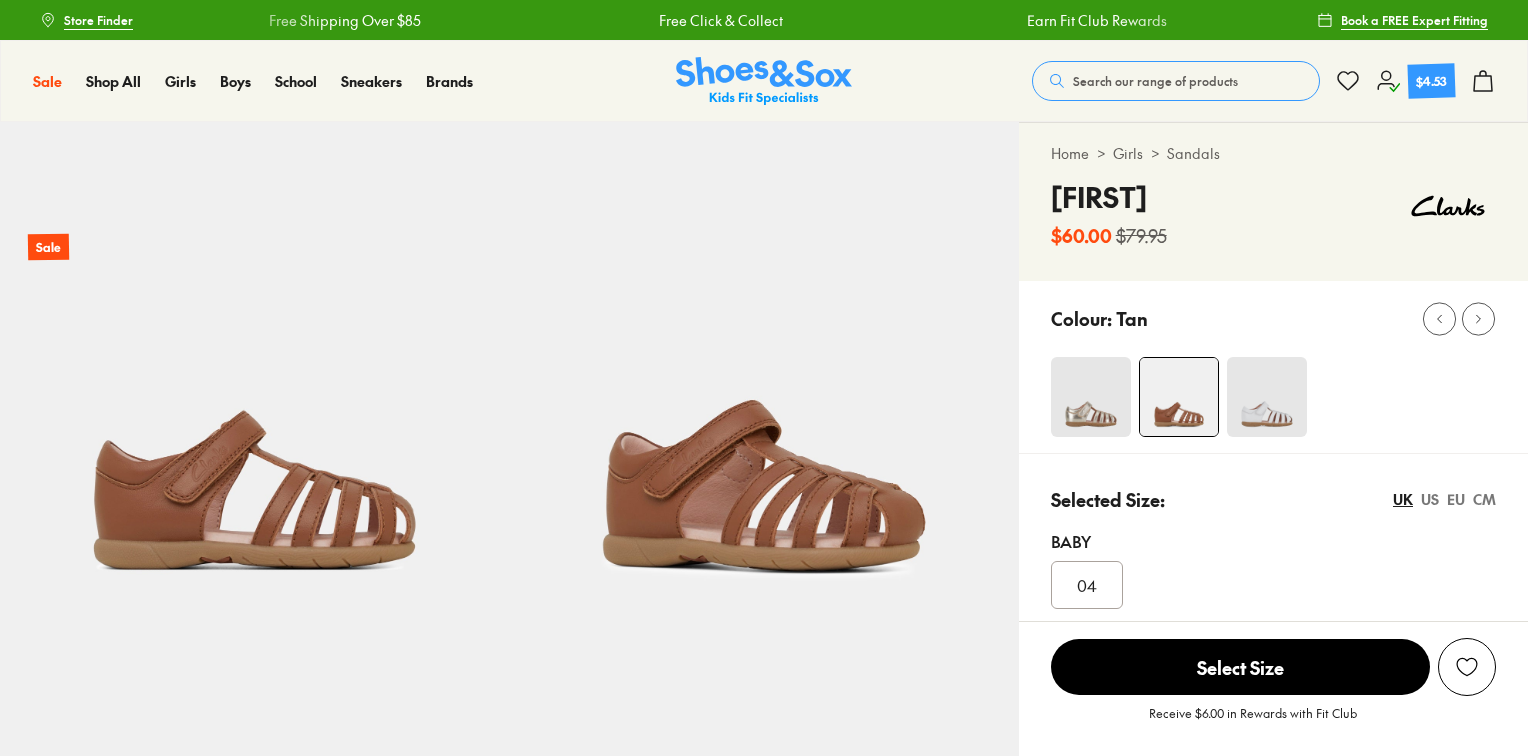scroll, scrollTop: 0, scrollLeft: 0, axis: both 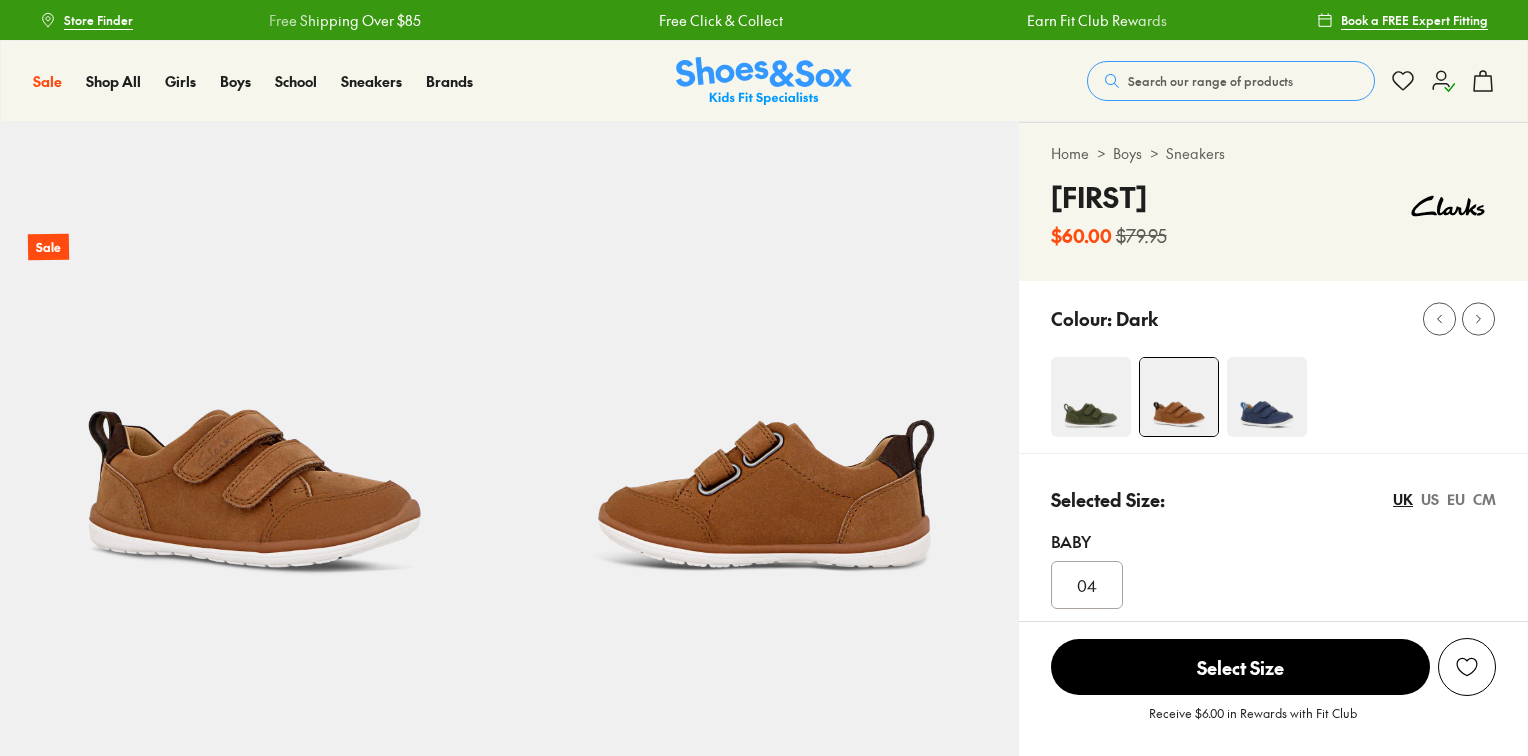 select on "*" 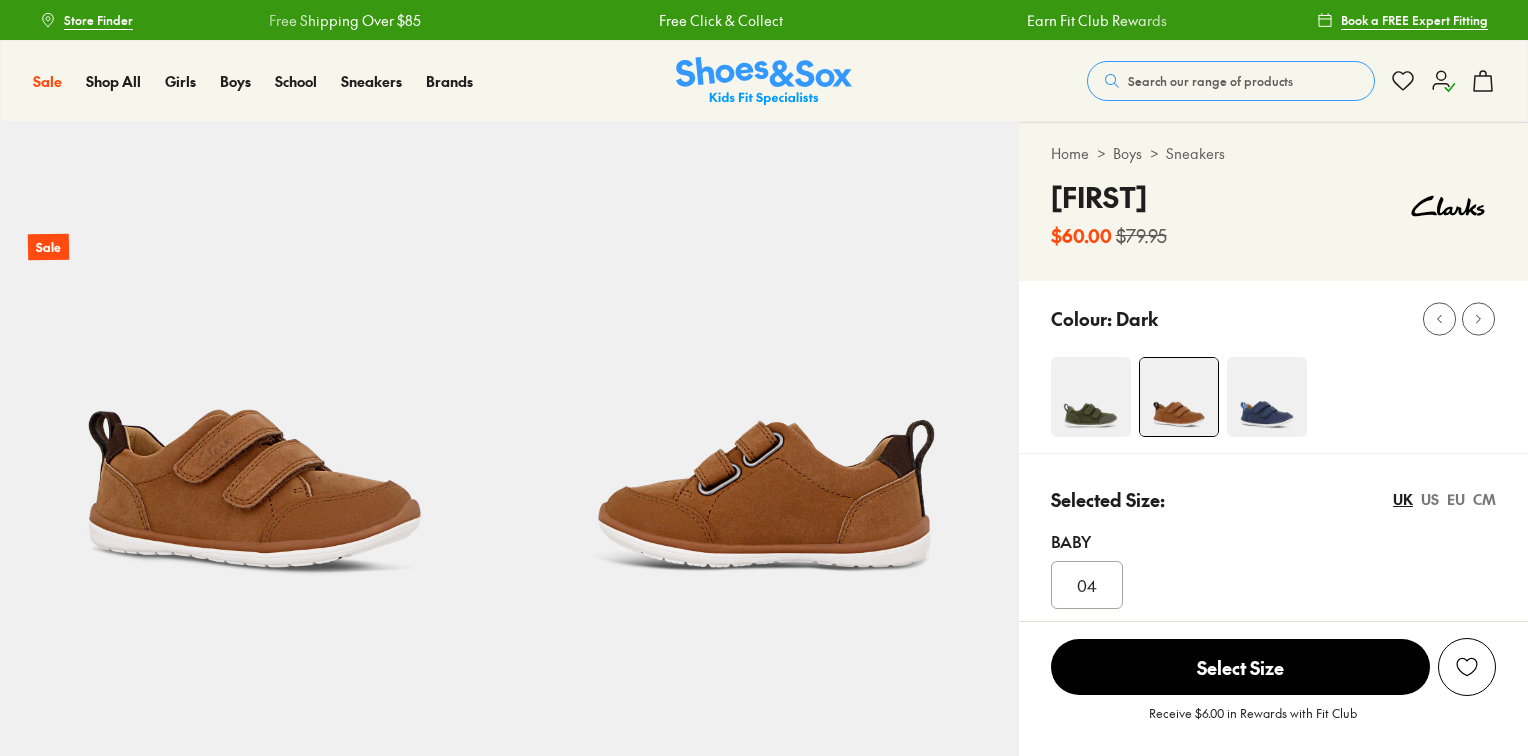 scroll, scrollTop: 0, scrollLeft: 0, axis: both 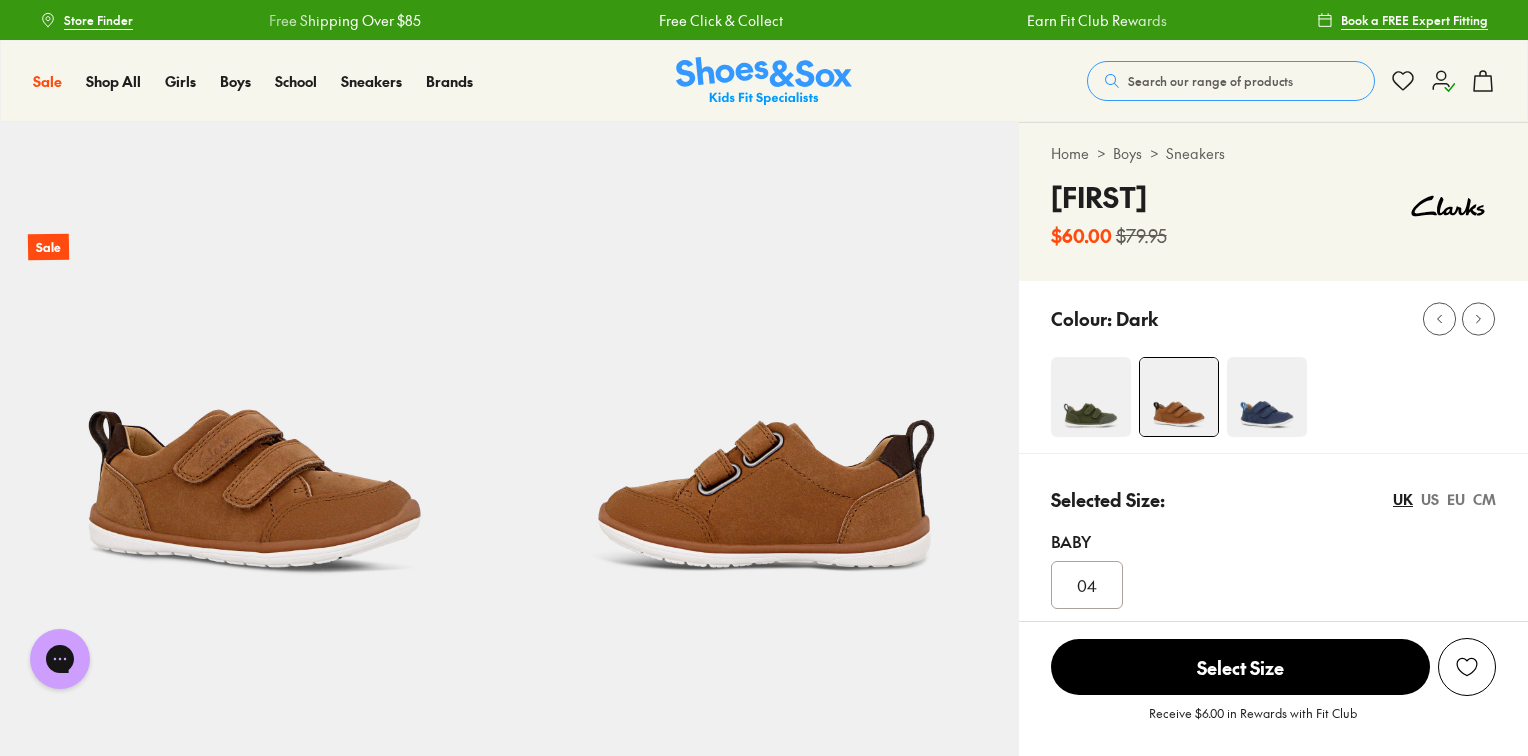 click at bounding box center (1091, 397) 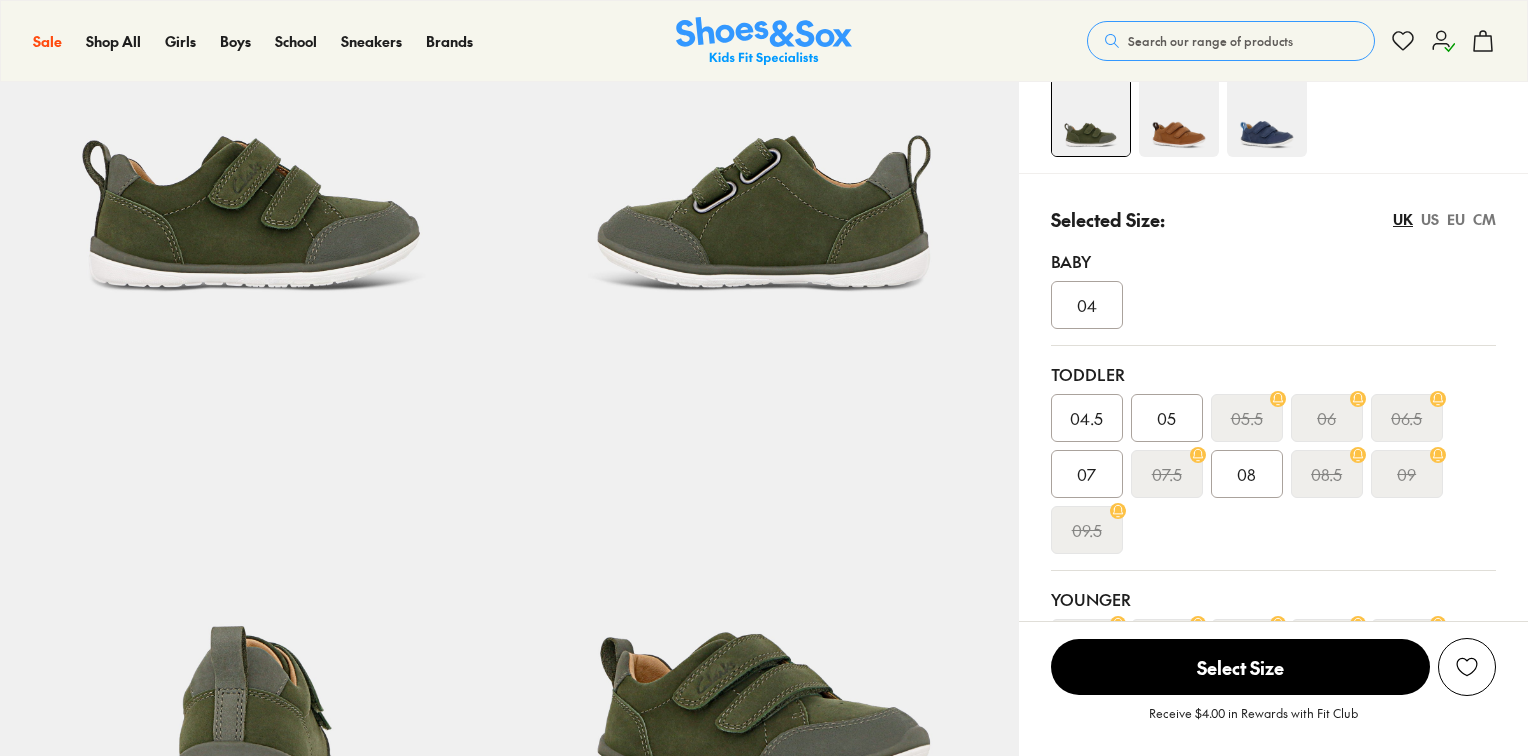 scroll, scrollTop: 320, scrollLeft: 0, axis: vertical 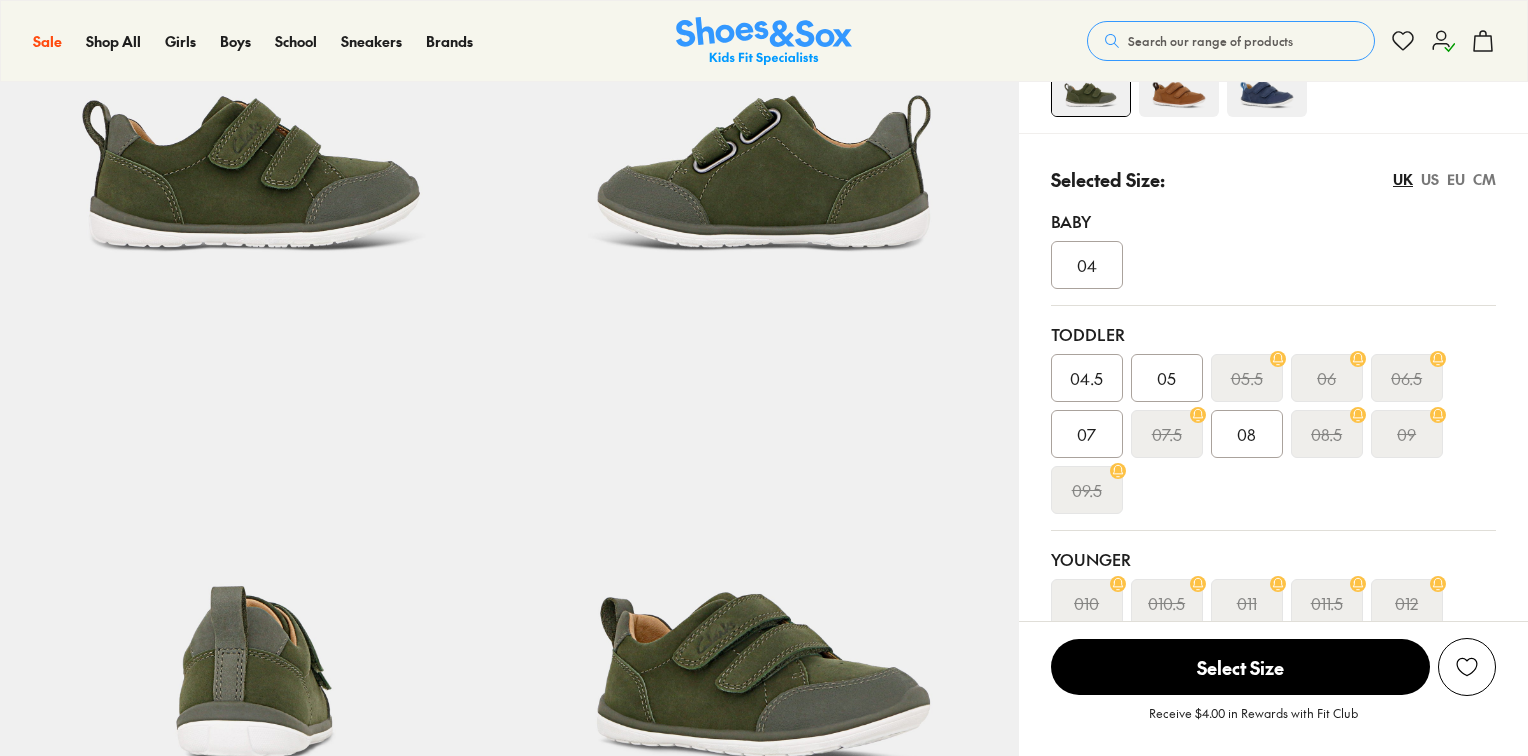 select on "*" 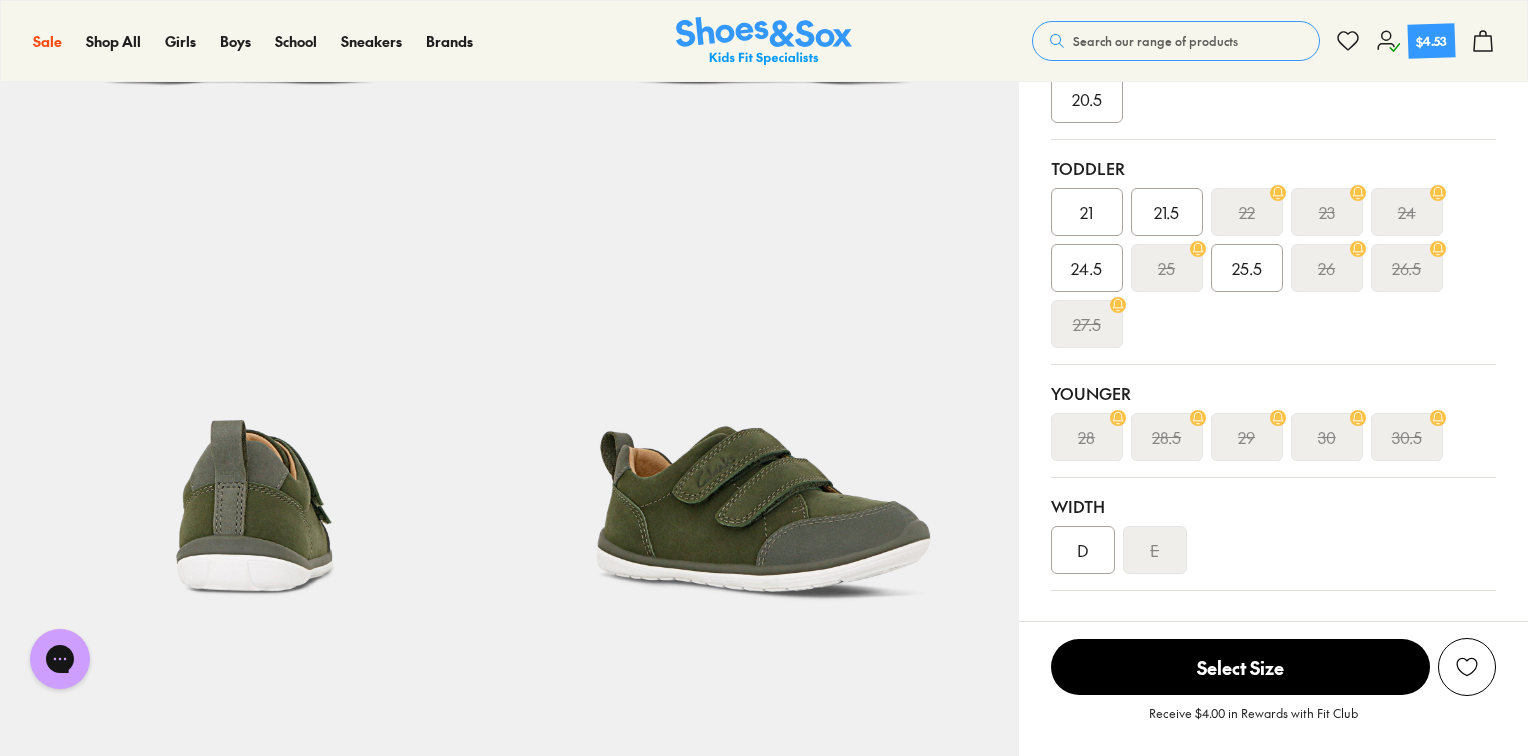 scroll, scrollTop: 480, scrollLeft: 0, axis: vertical 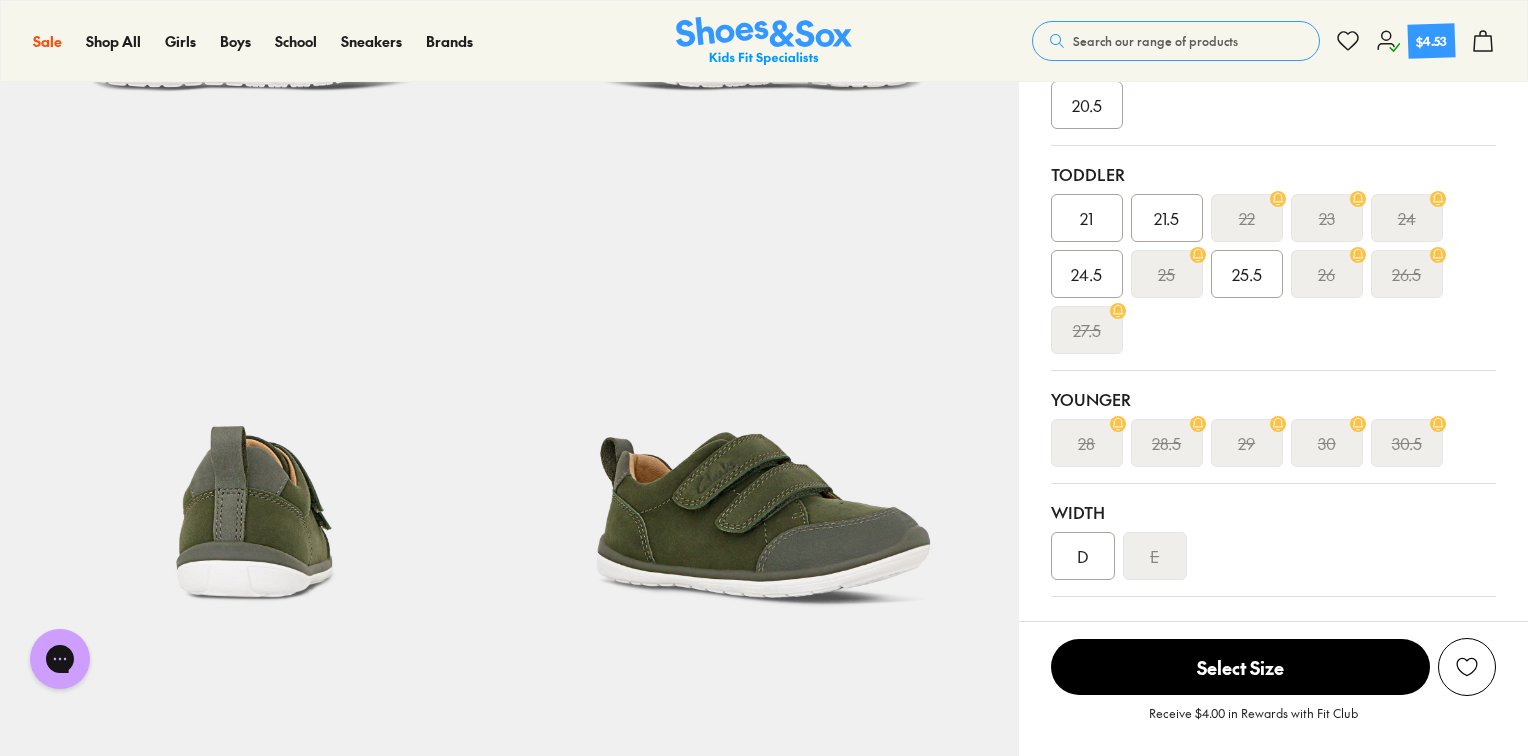 click on "22" at bounding box center (1247, 218) 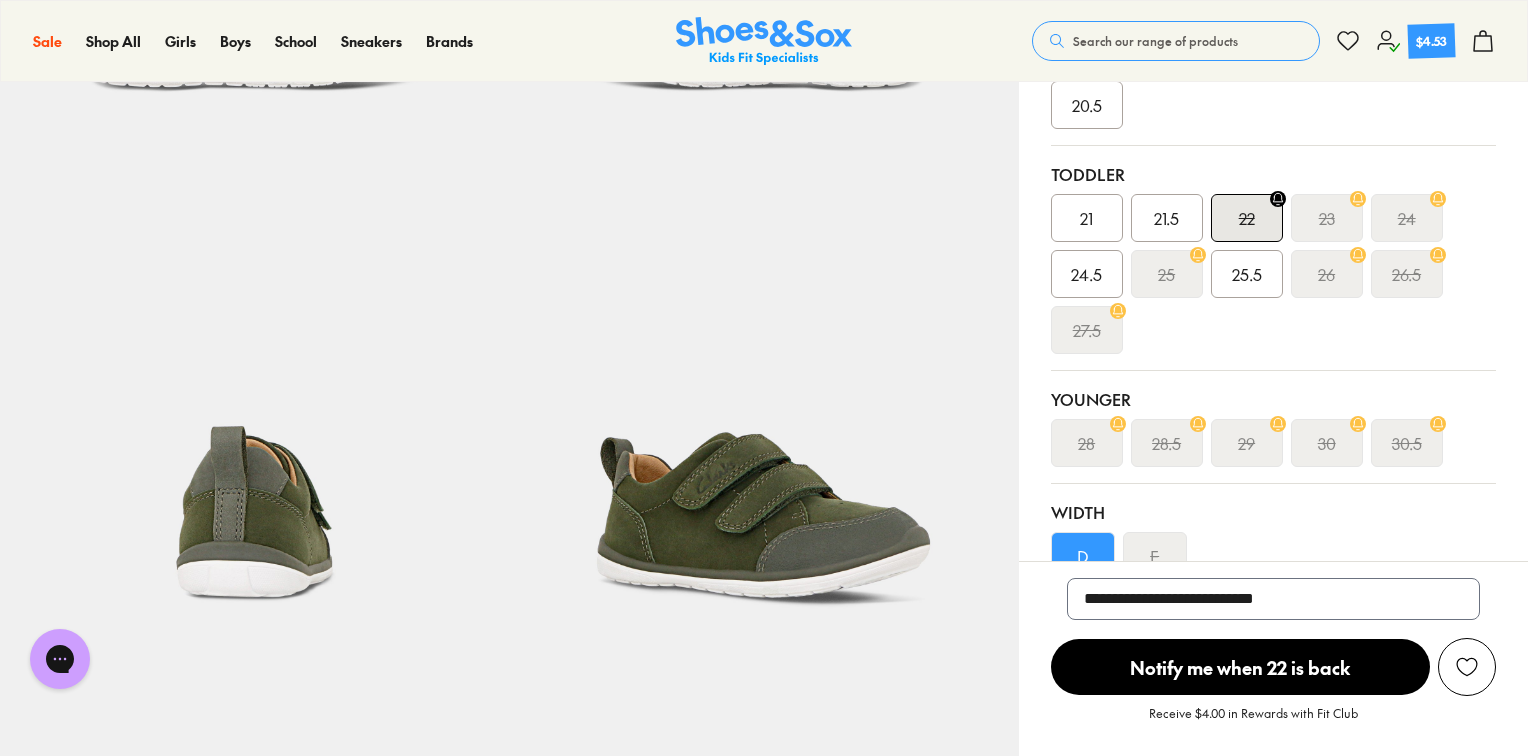 click on "23" at bounding box center [1327, 218] 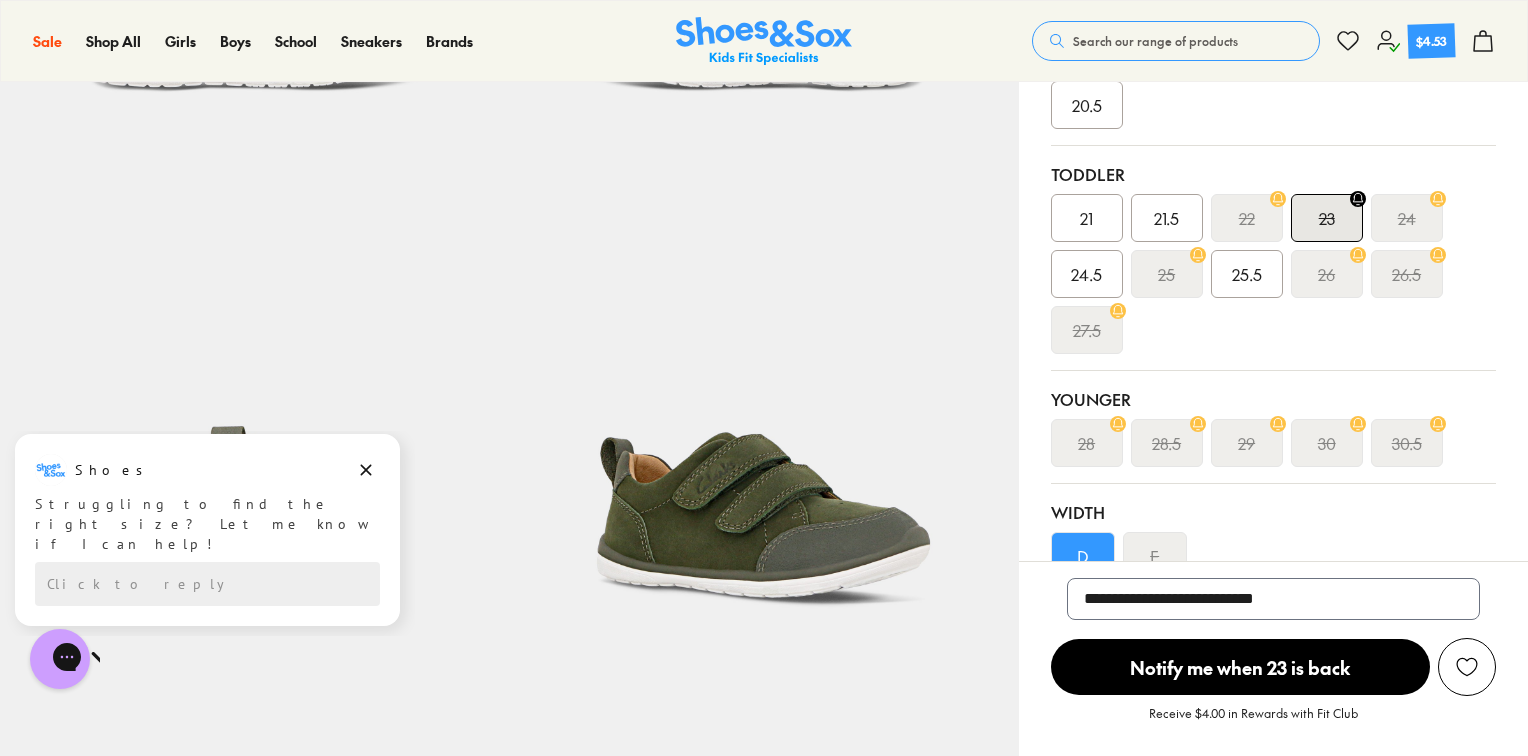 scroll, scrollTop: 480, scrollLeft: 0, axis: vertical 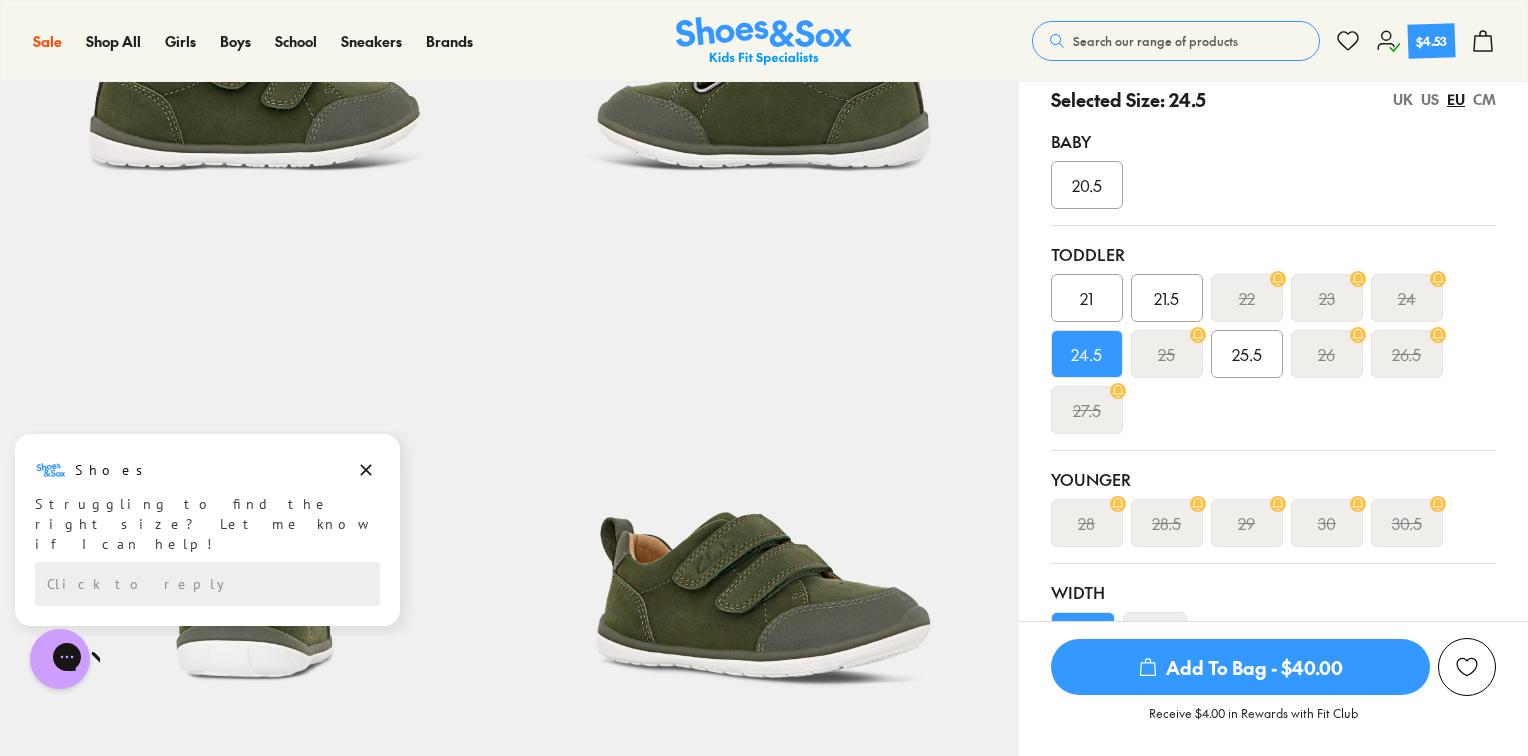 click on "21.5" at bounding box center (1166, 298) 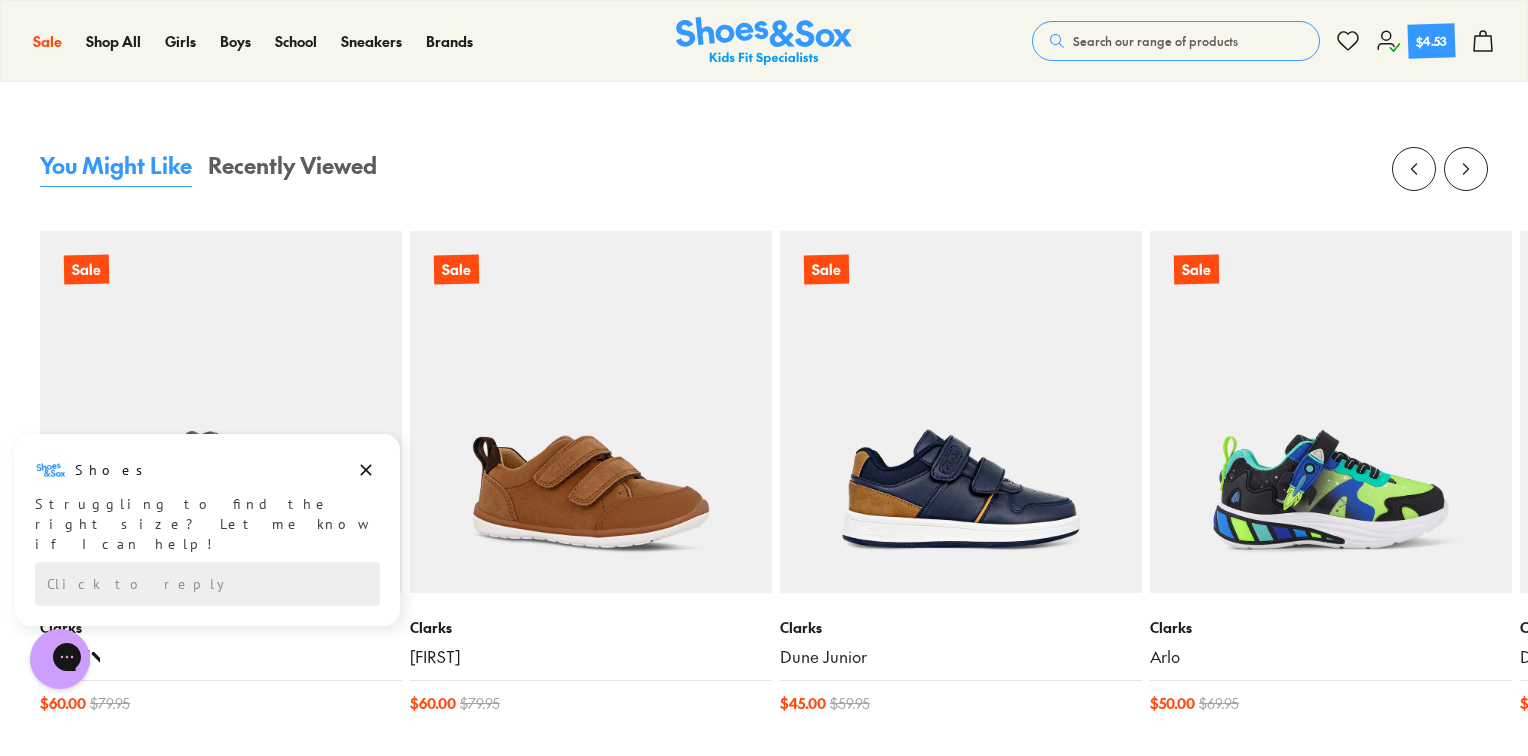 scroll, scrollTop: 2261, scrollLeft: 0, axis: vertical 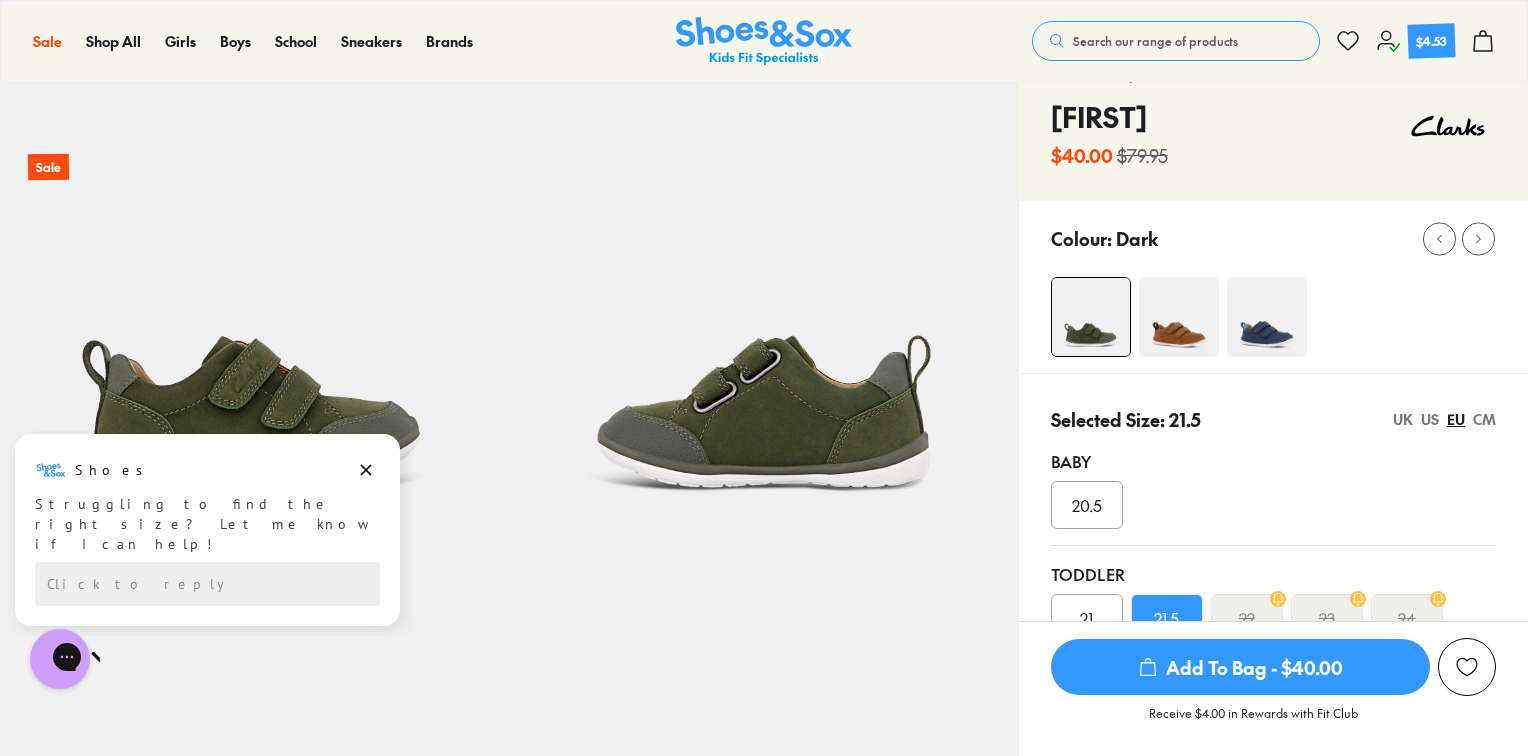 click at bounding box center [1179, 317] 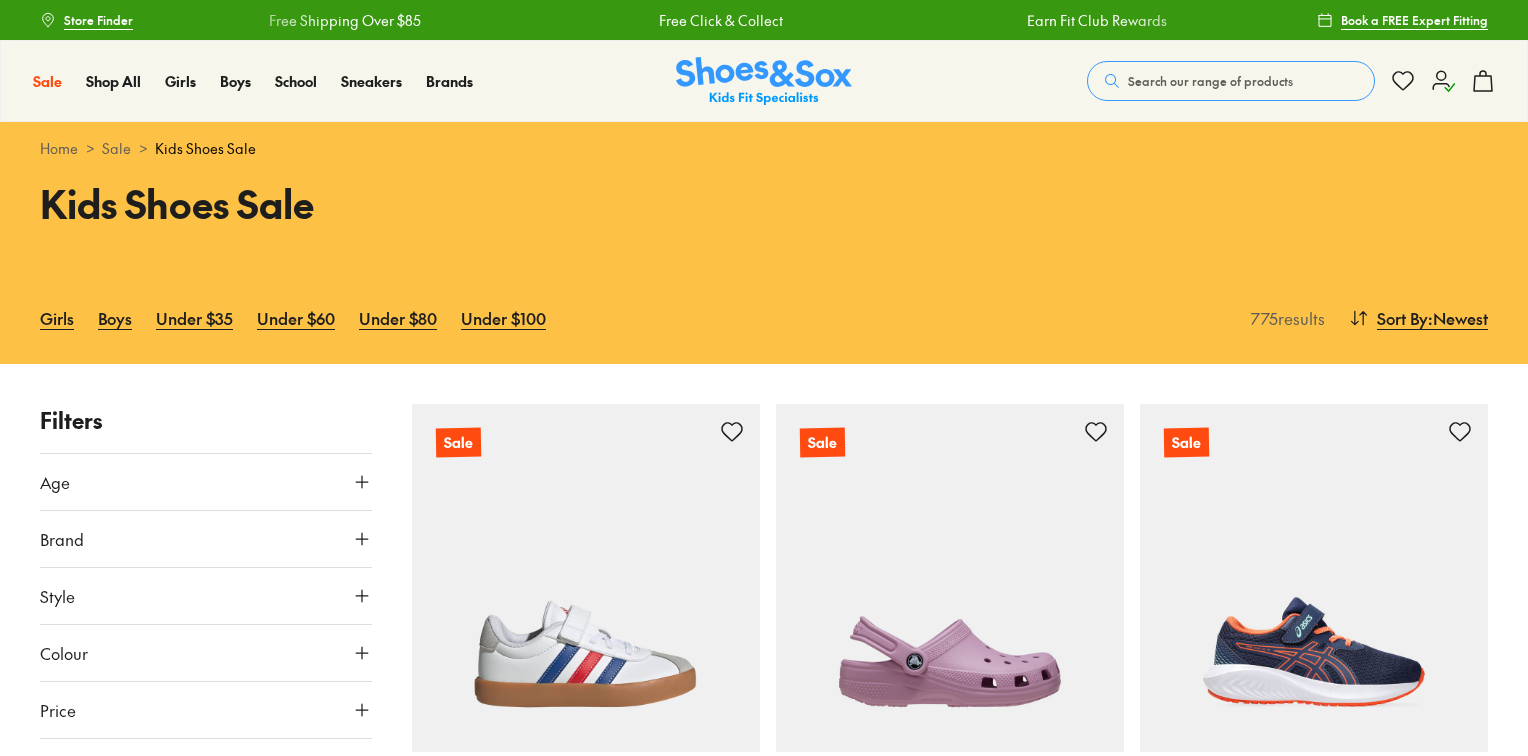 scroll, scrollTop: 0, scrollLeft: 0, axis: both 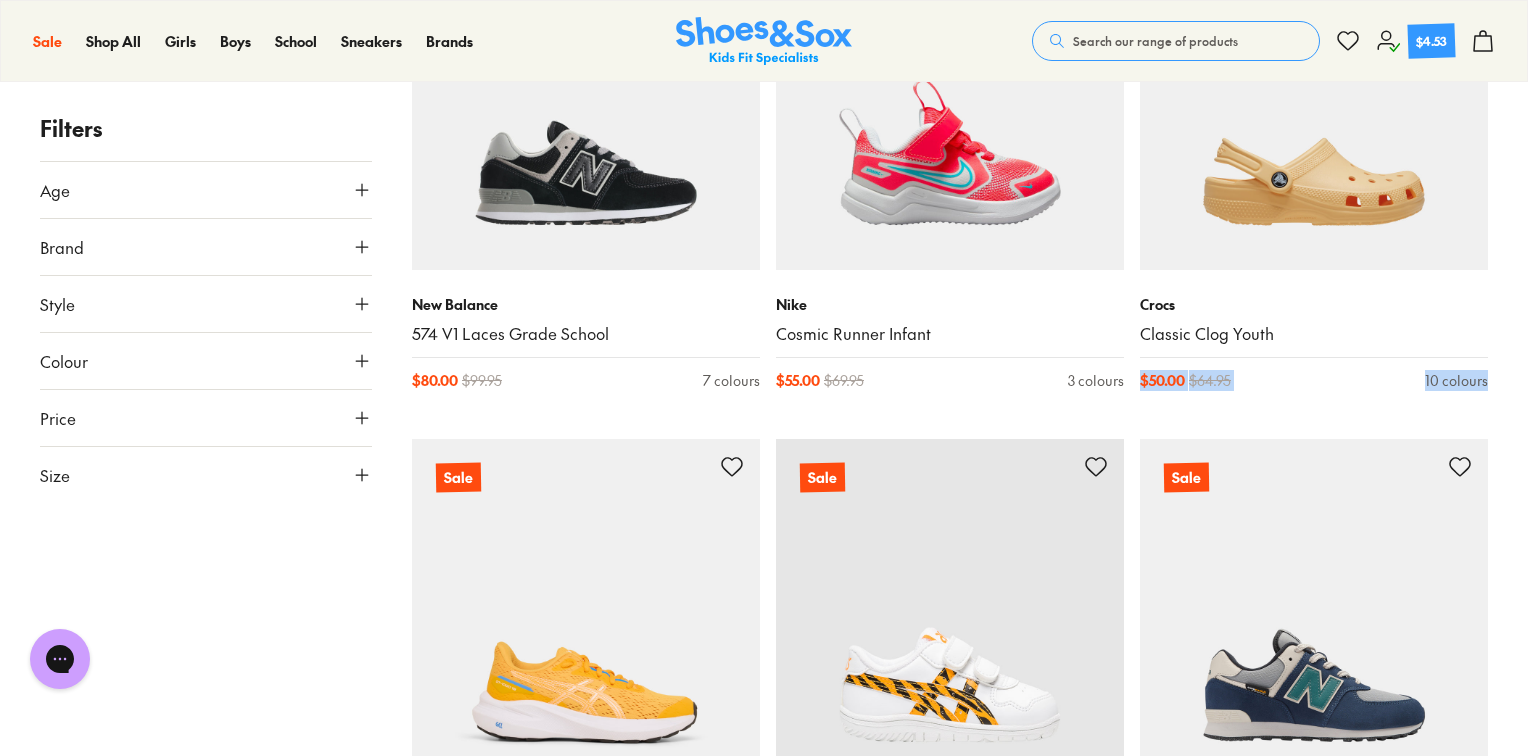 drag, startPoint x: 1526, startPoint y: 348, endPoint x: 1525, endPoint y: 382, distance: 34.0147 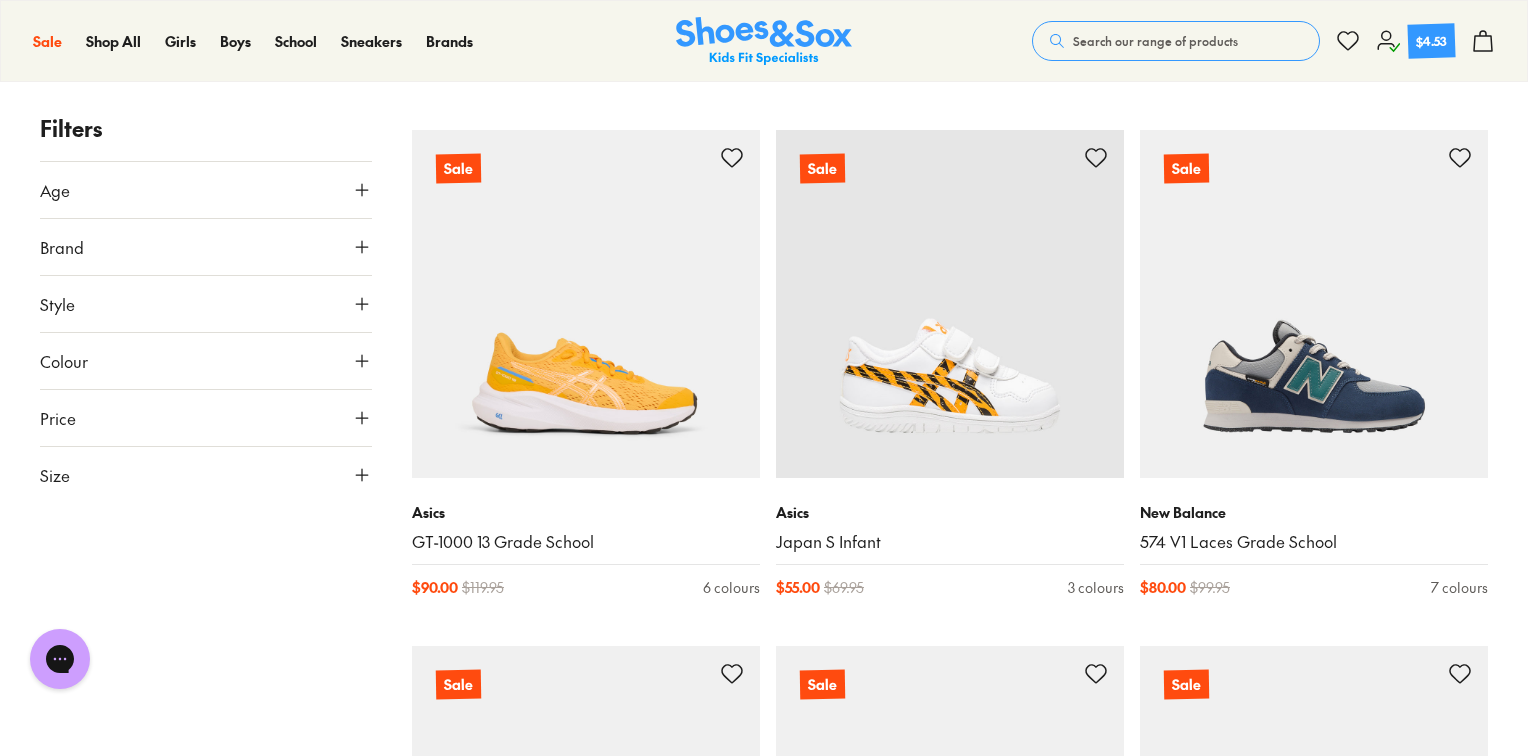 scroll, scrollTop: 0, scrollLeft: 0, axis: both 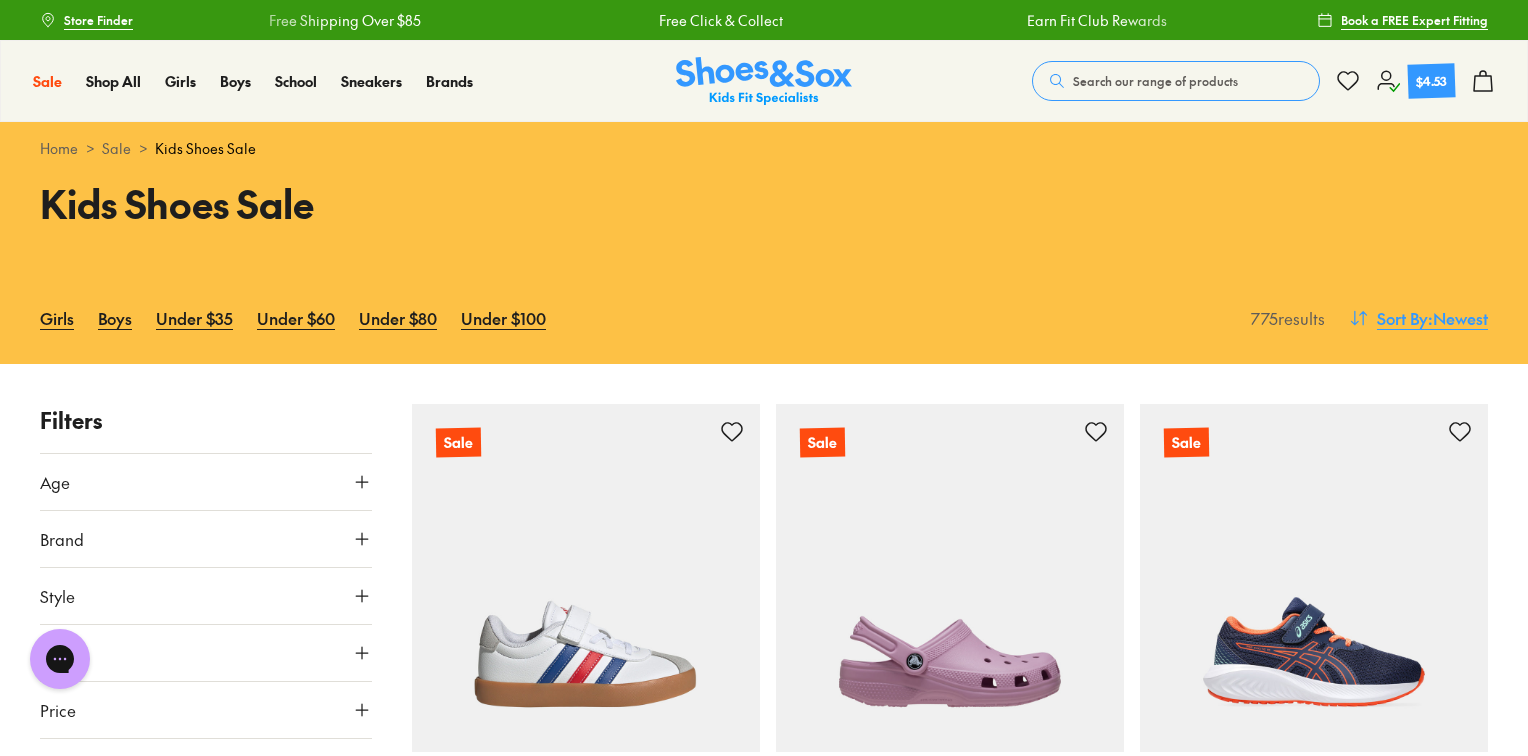 click on "Sort By" at bounding box center [1402, 318] 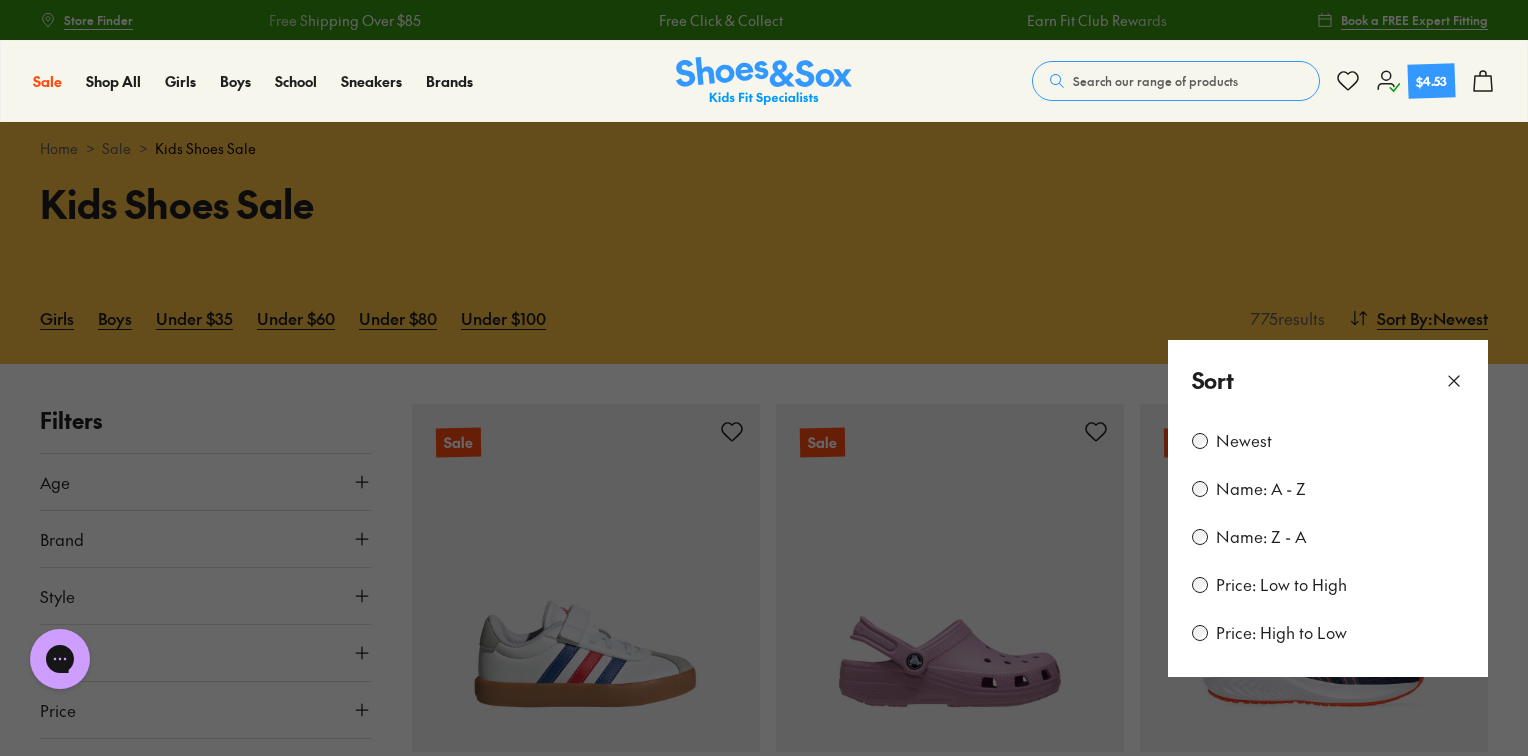 click on "Price: Low to High" at bounding box center (1281, 585) 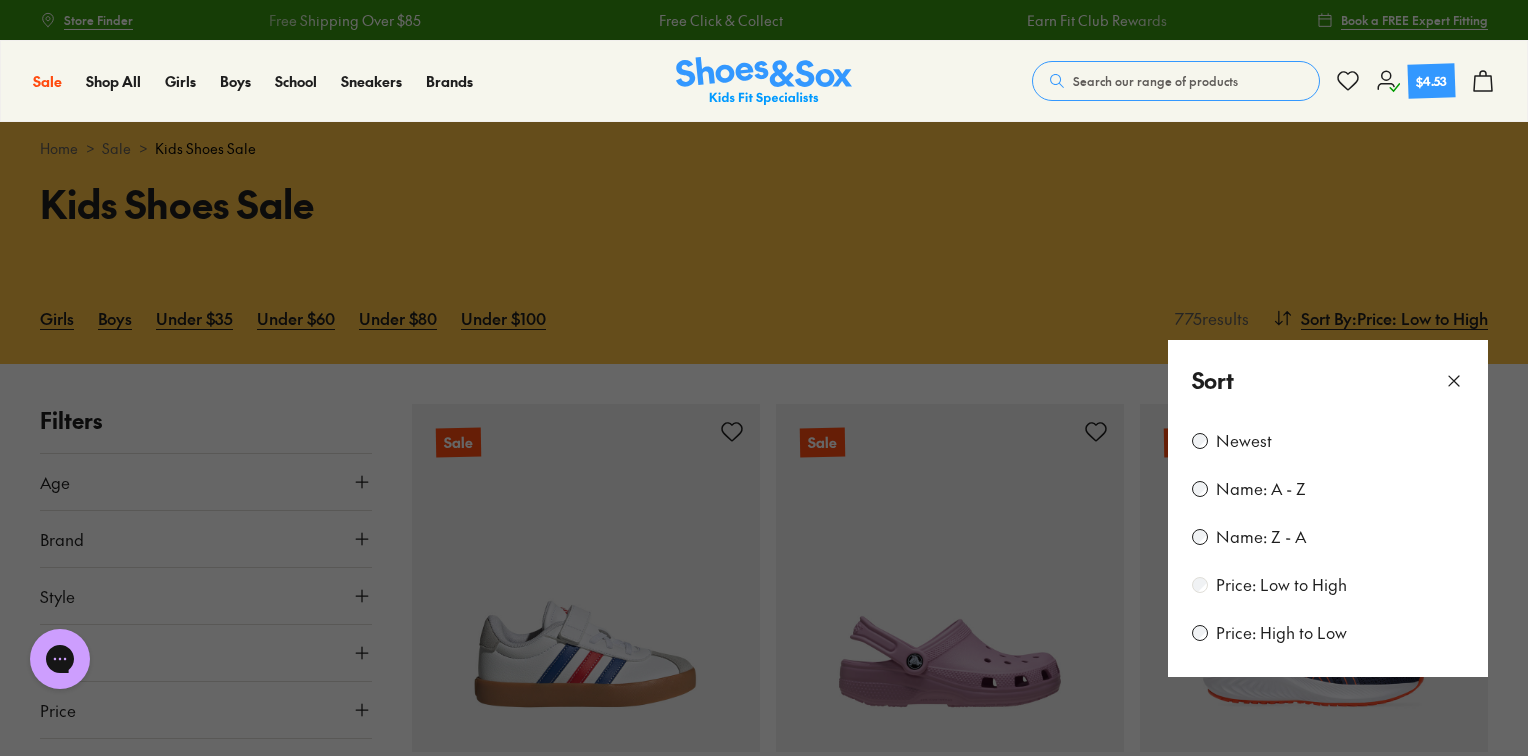scroll, scrollTop: 112, scrollLeft: 0, axis: vertical 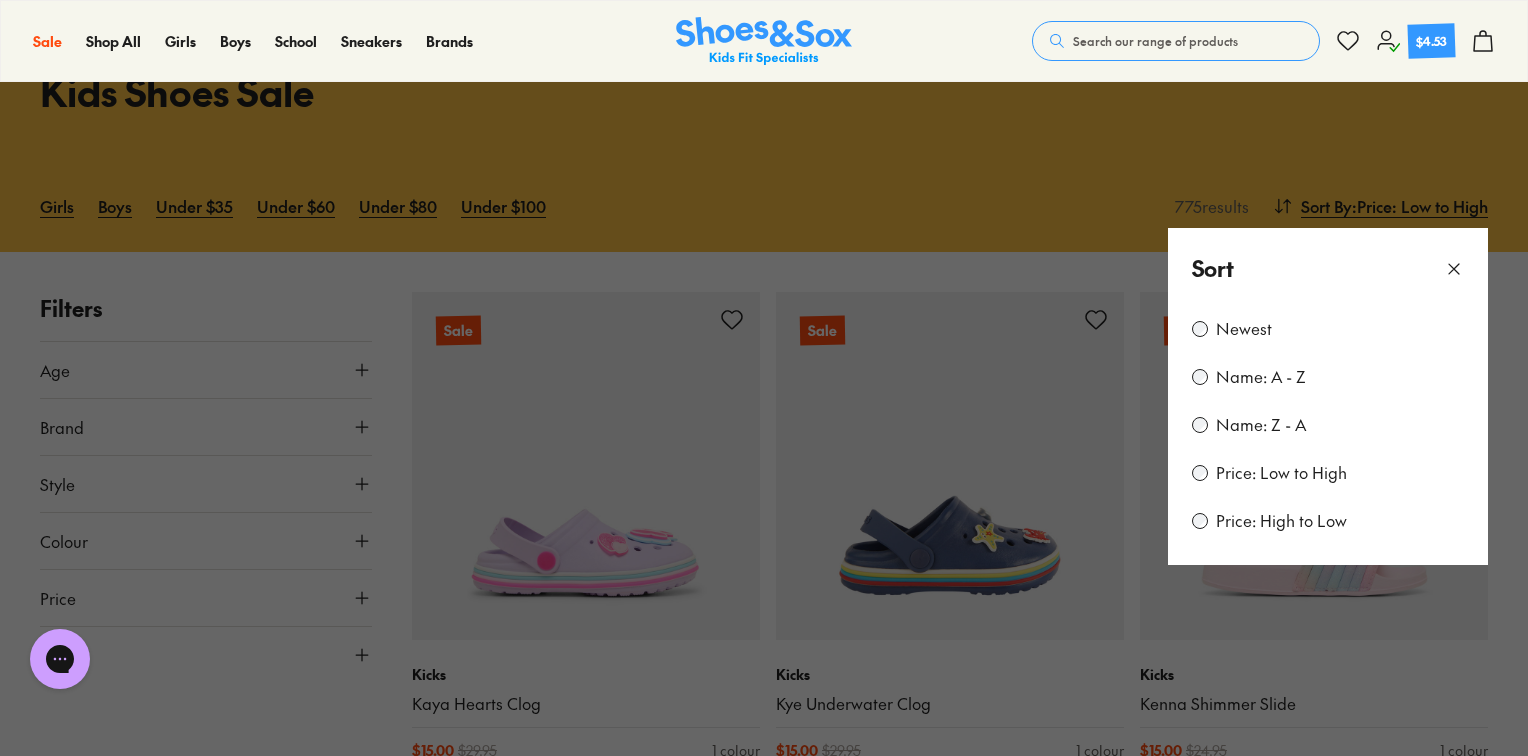 click 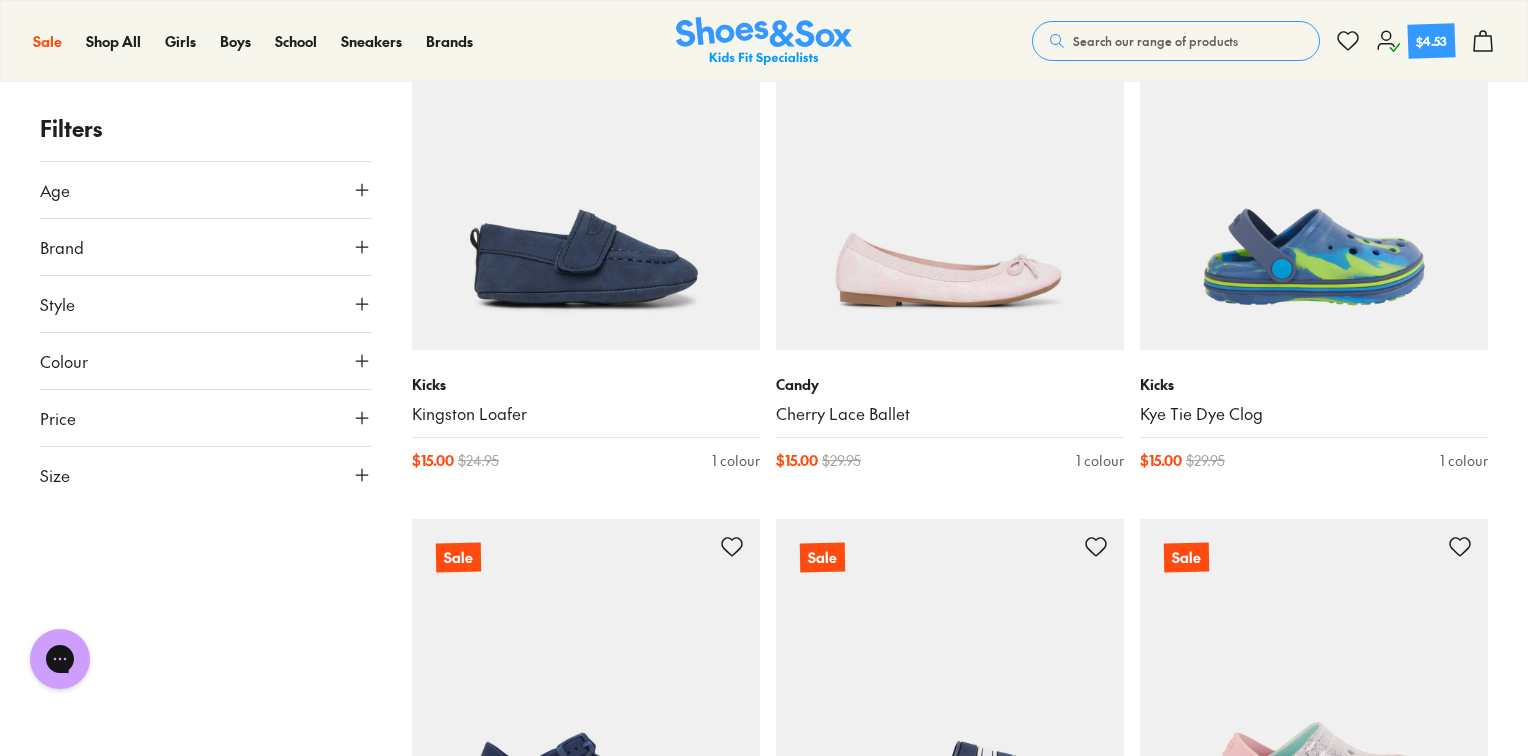 scroll, scrollTop: 2097, scrollLeft: 0, axis: vertical 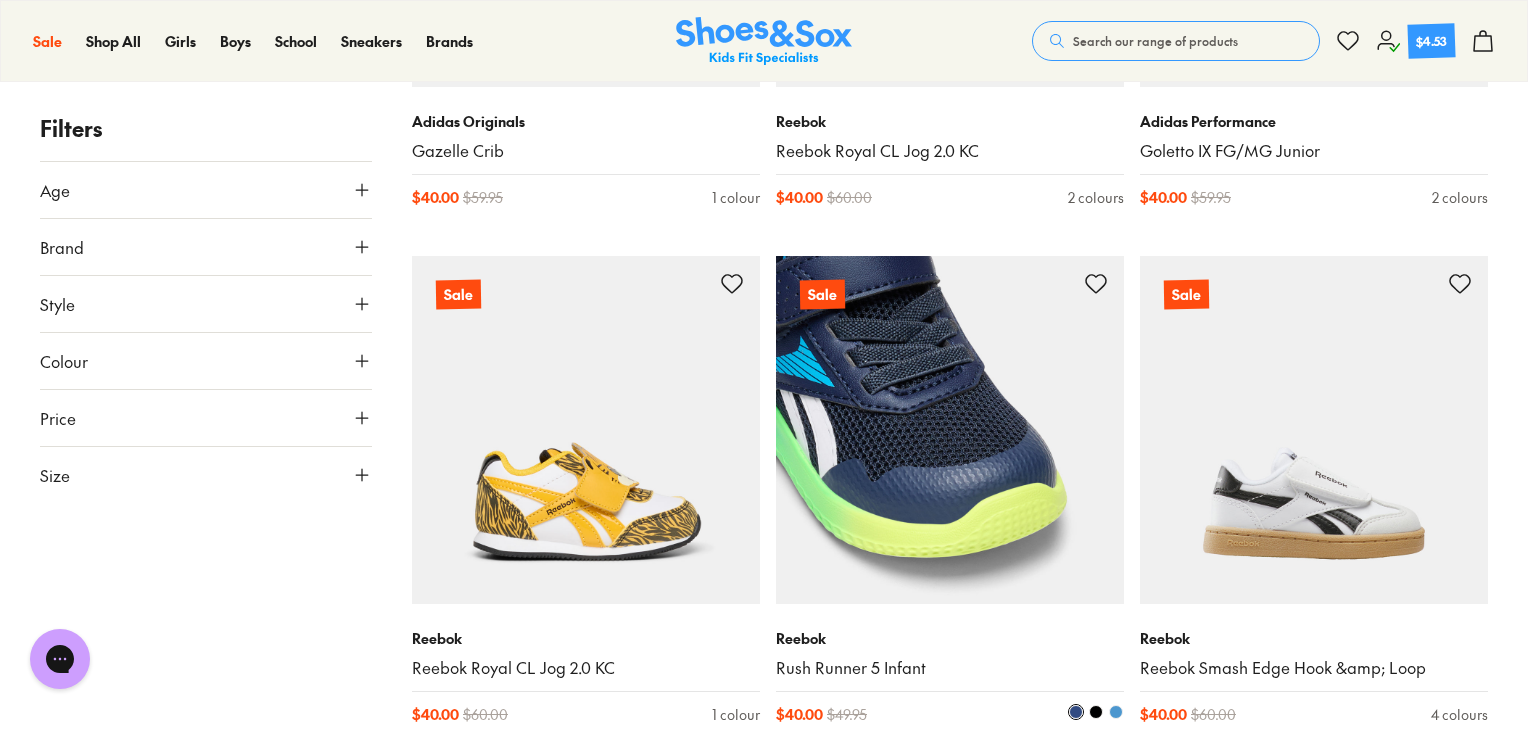 click at bounding box center [1096, 712] 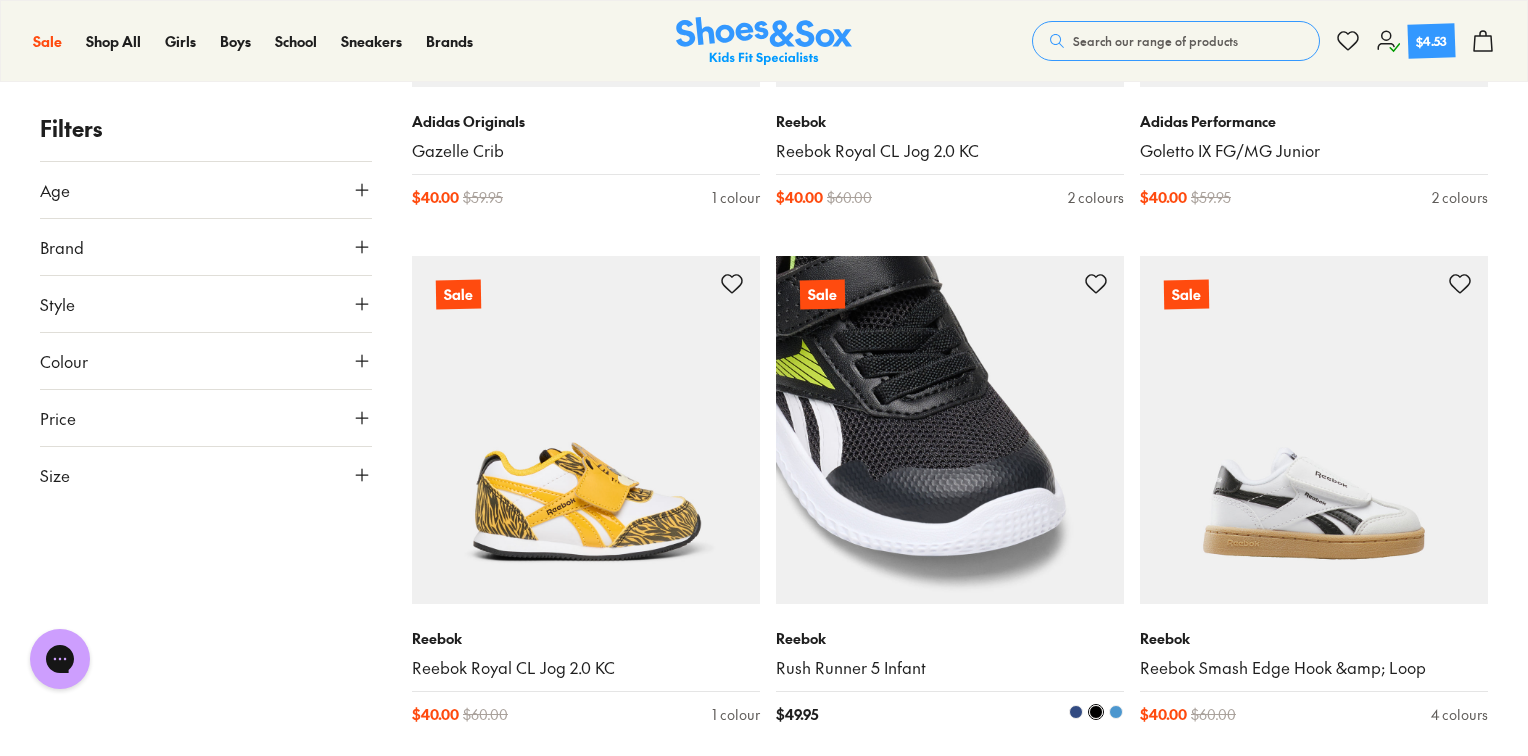 click at bounding box center [1116, 712] 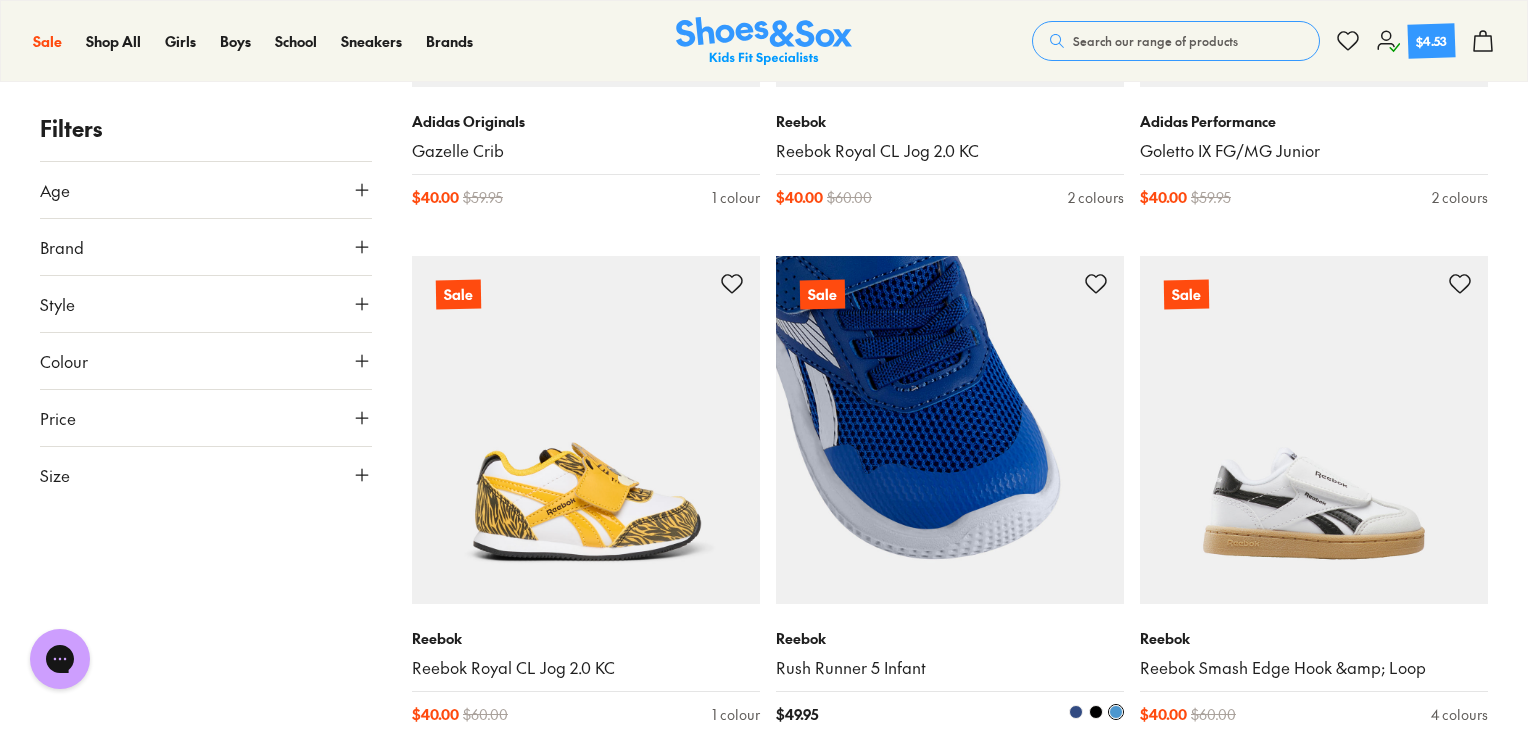 click at bounding box center [1076, 712] 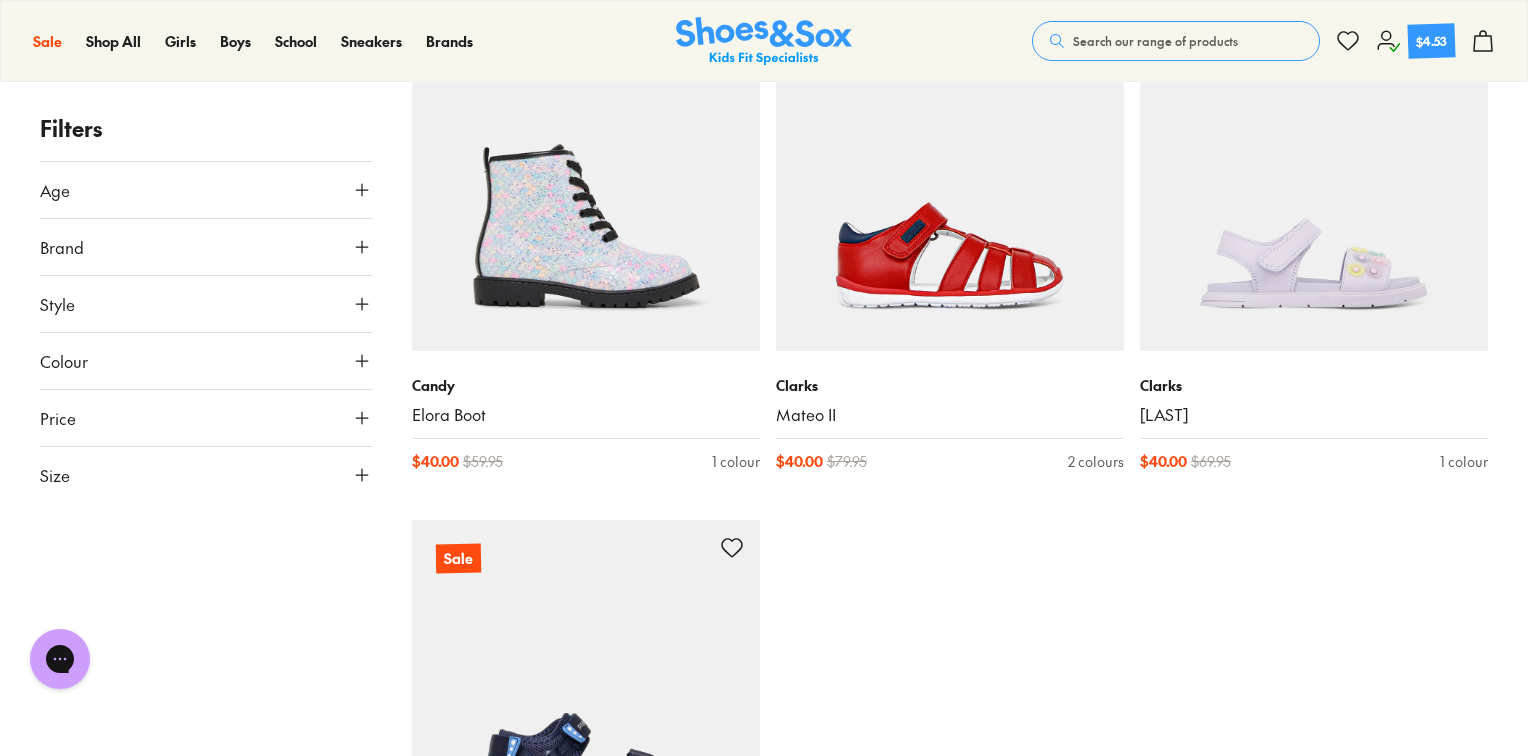 scroll, scrollTop: 27288, scrollLeft: 0, axis: vertical 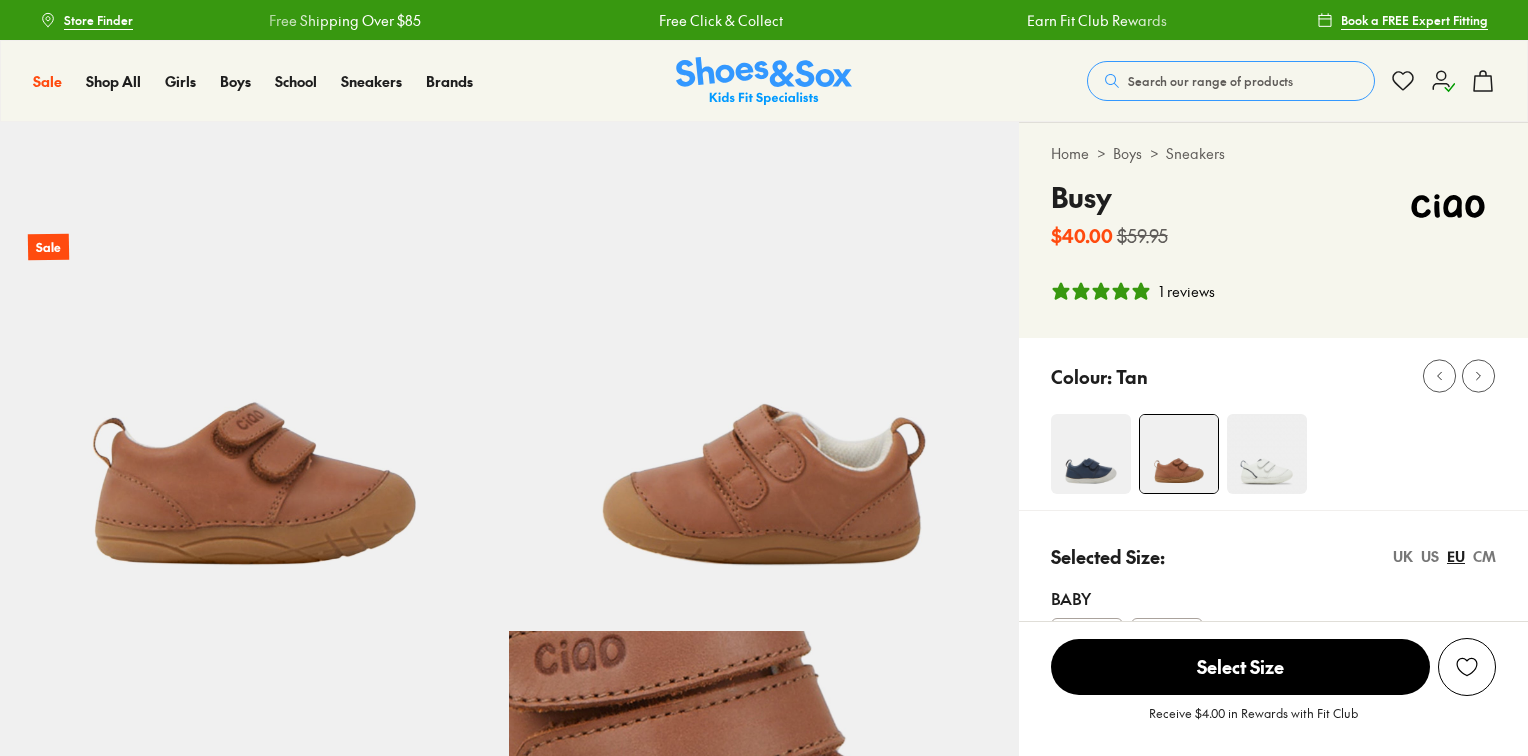 select on "*" 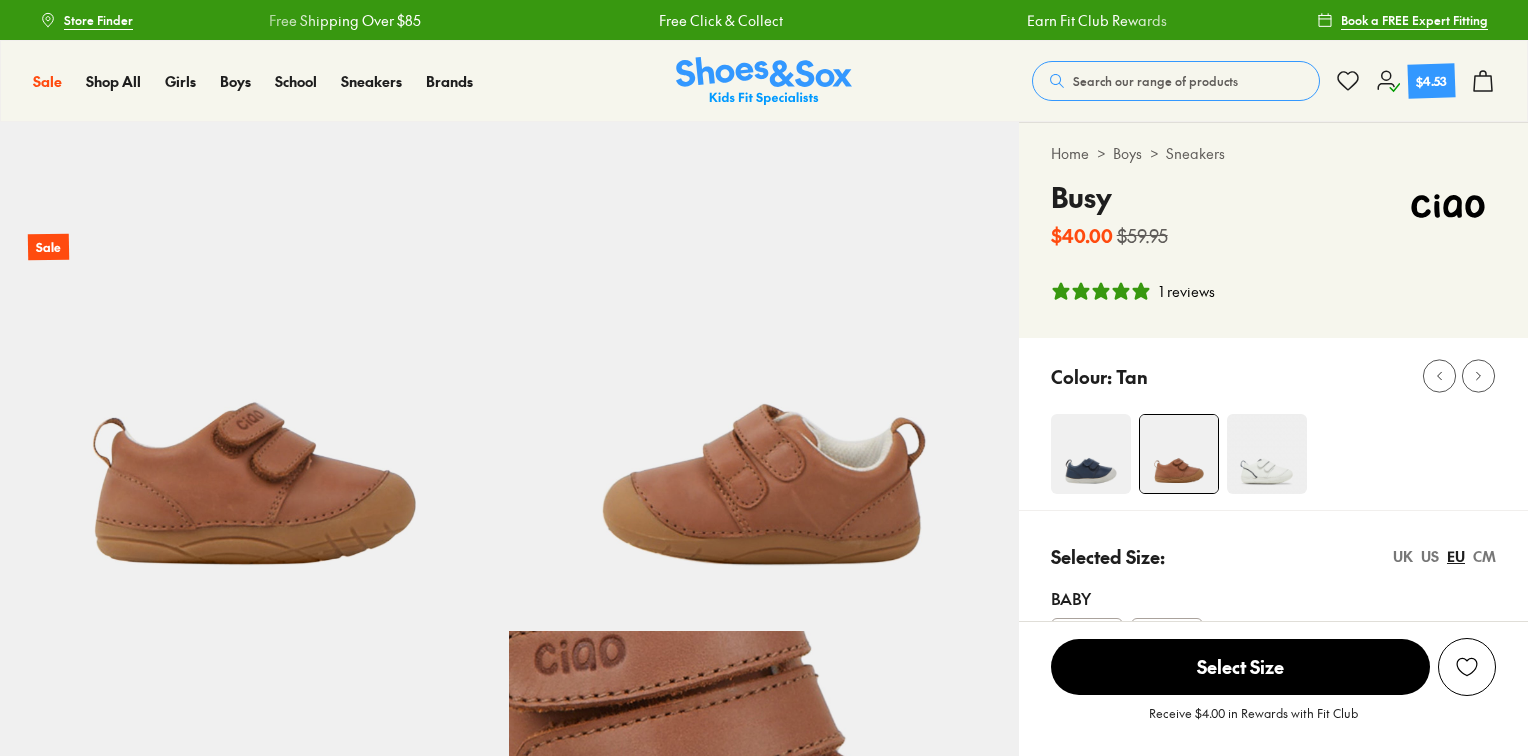 scroll, scrollTop: 0, scrollLeft: 0, axis: both 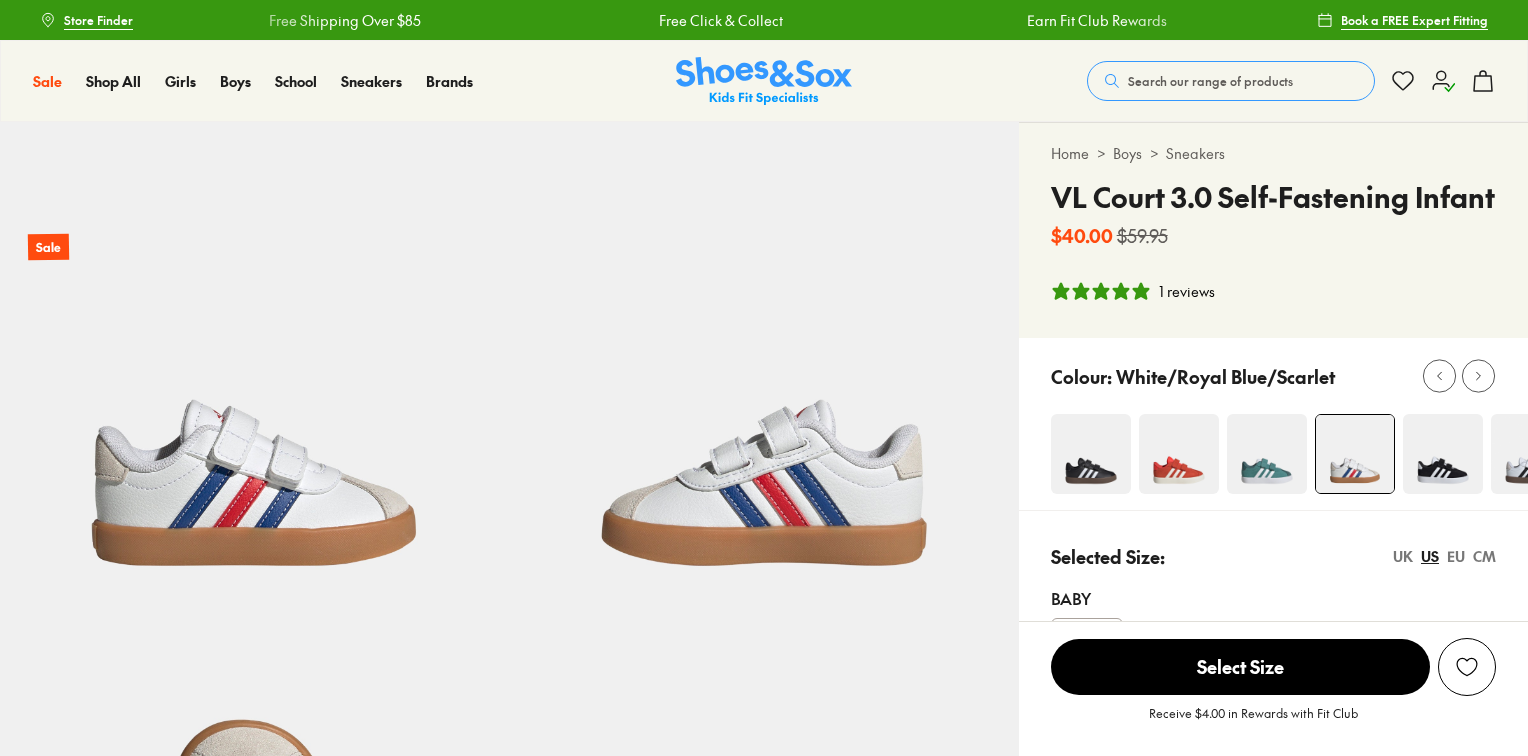 select on "*" 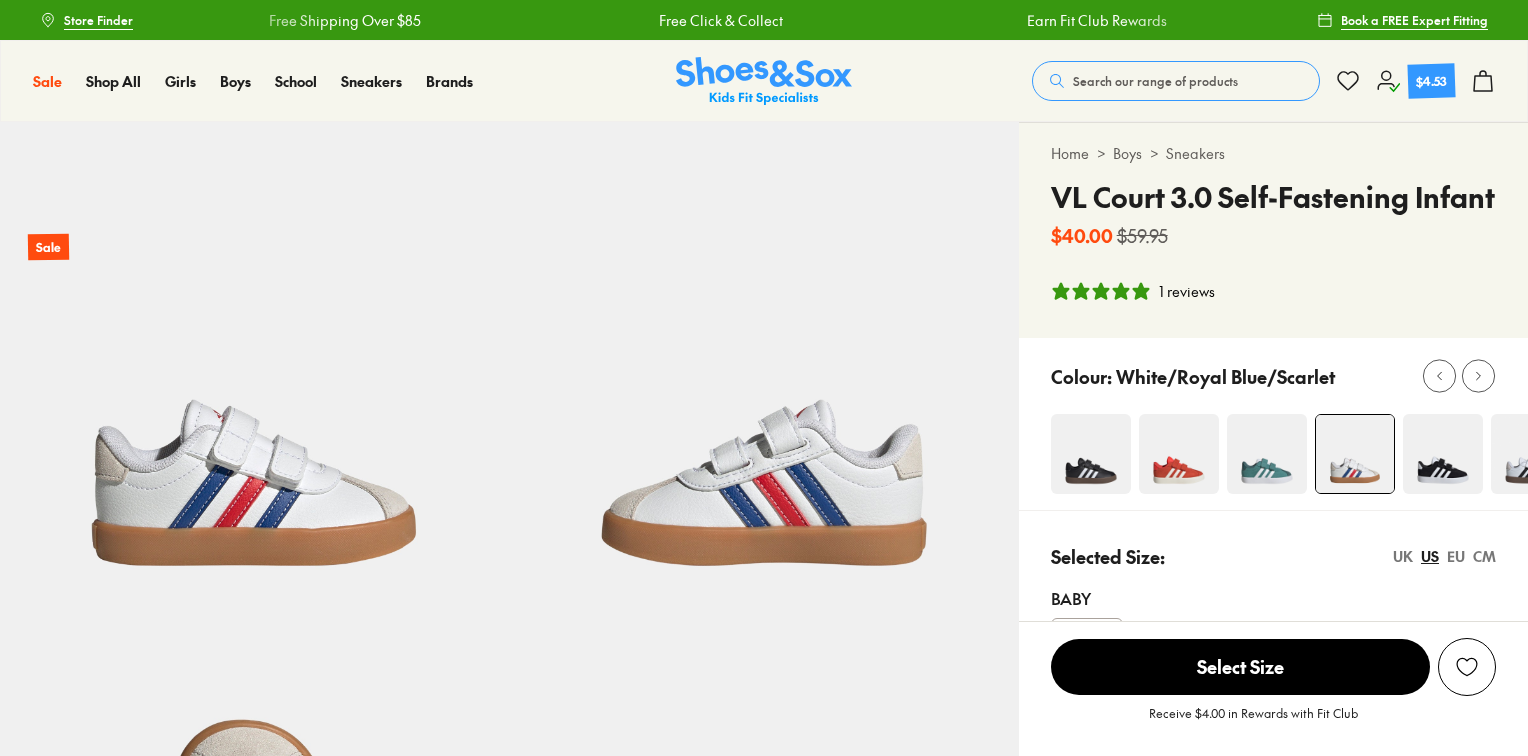 scroll, scrollTop: 0, scrollLeft: 0, axis: both 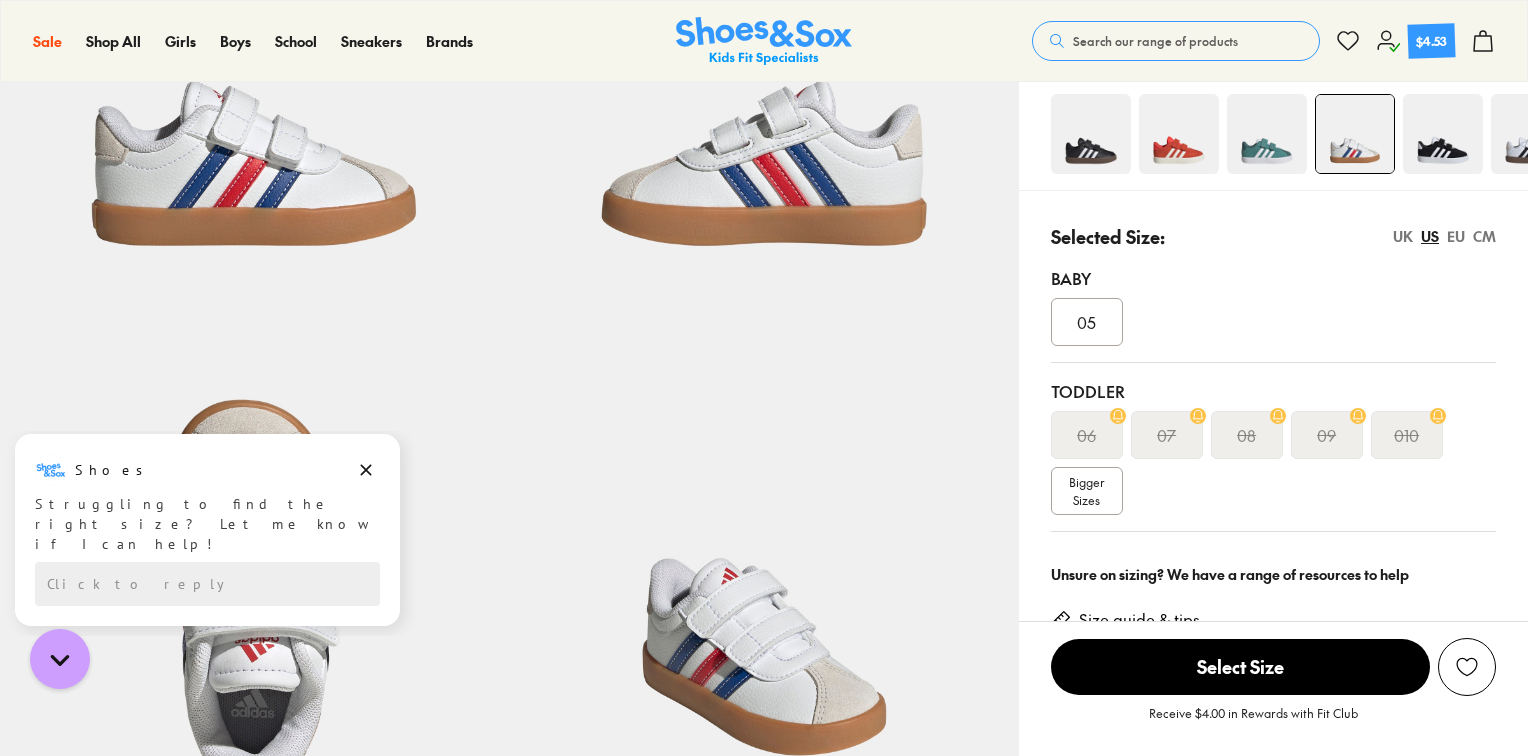 click on "EU" at bounding box center (1456, 236) 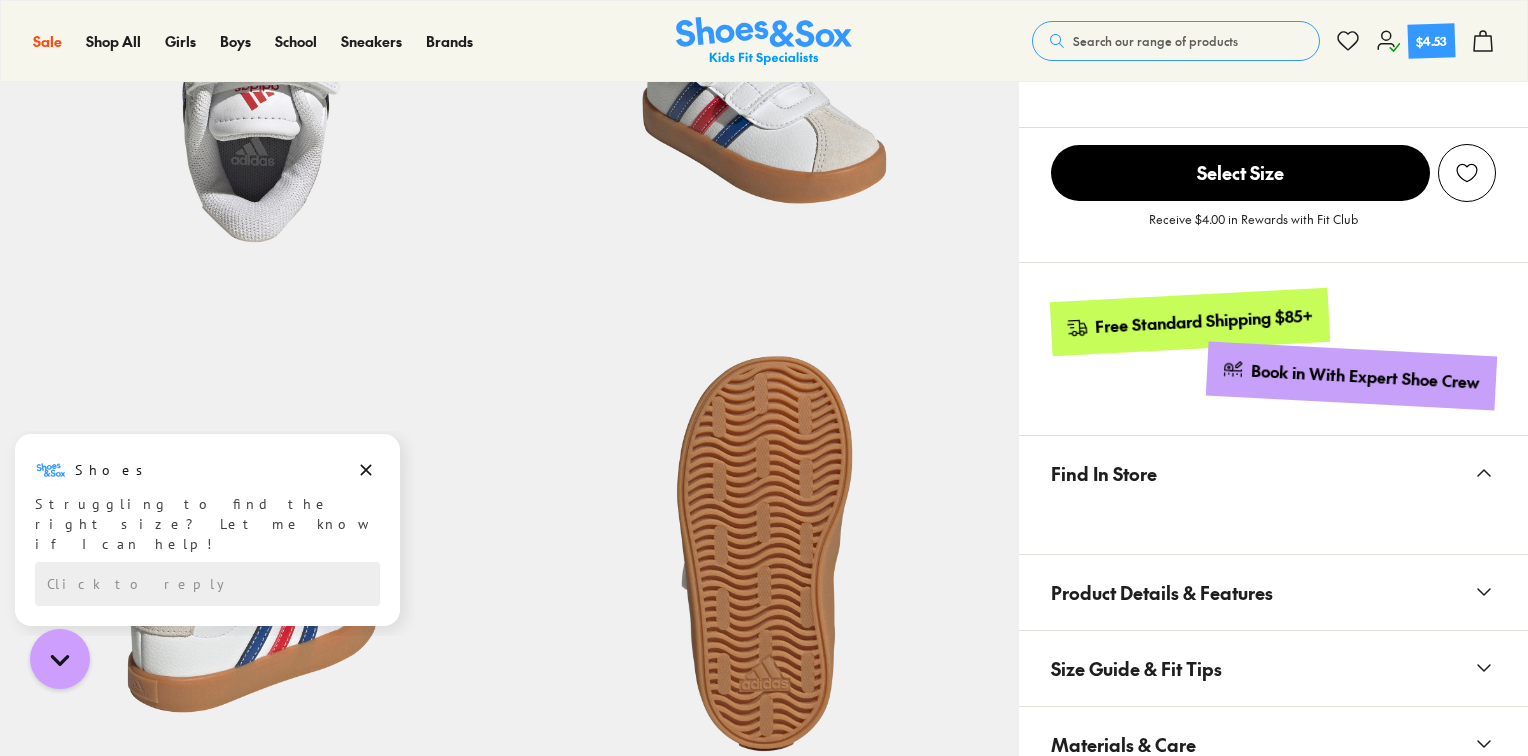 scroll, scrollTop: 960, scrollLeft: 0, axis: vertical 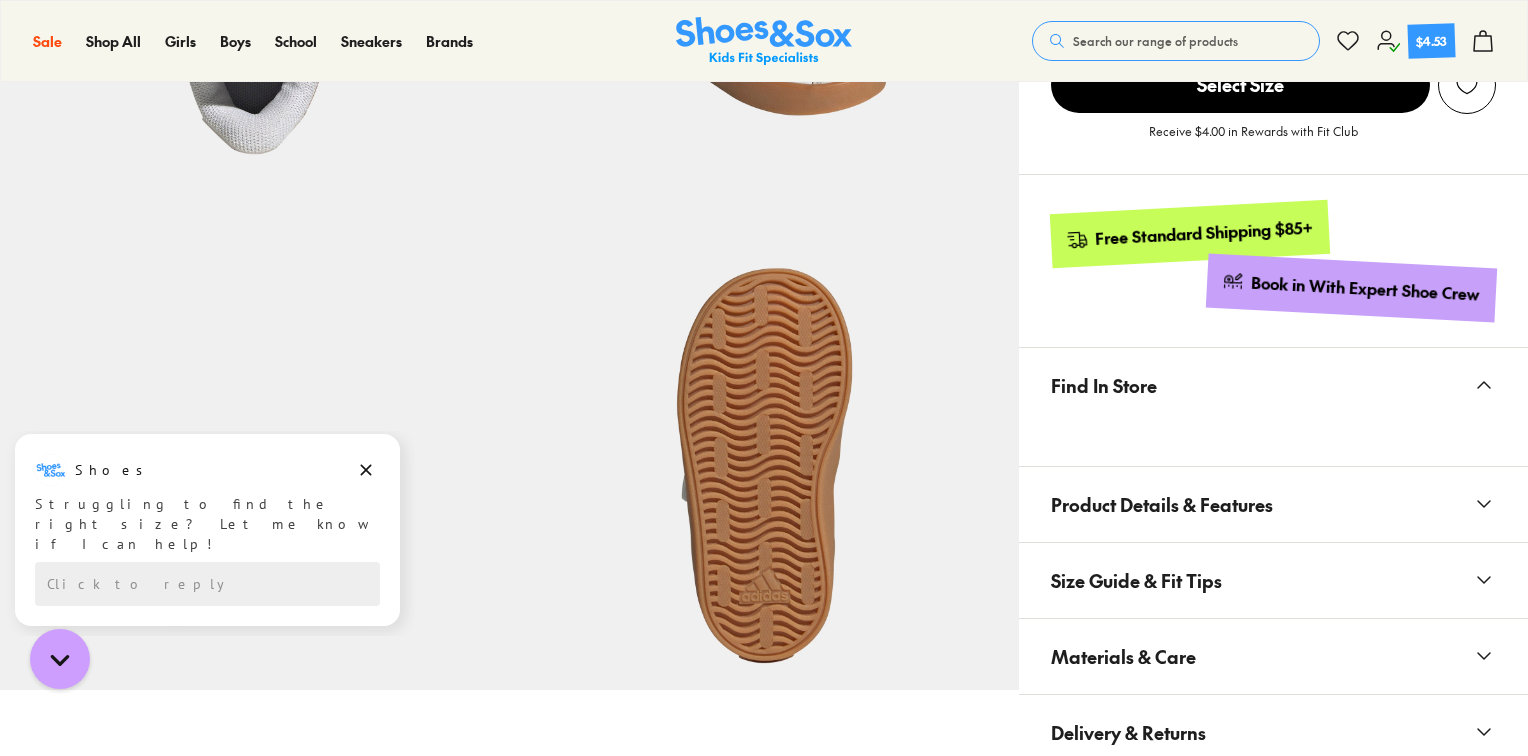 click on "Product Details & Features" at bounding box center [1162, 504] 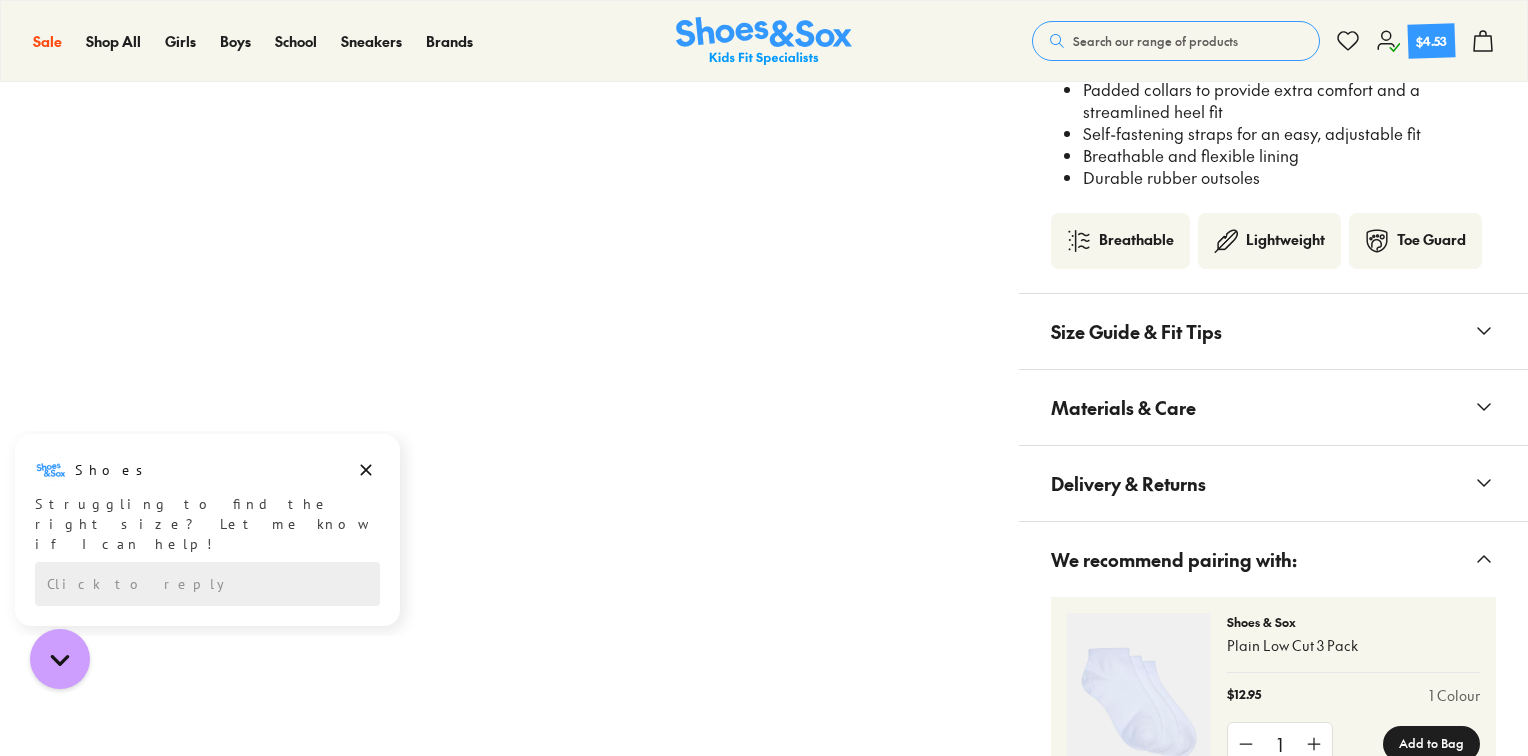 scroll, scrollTop: 1600, scrollLeft: 0, axis: vertical 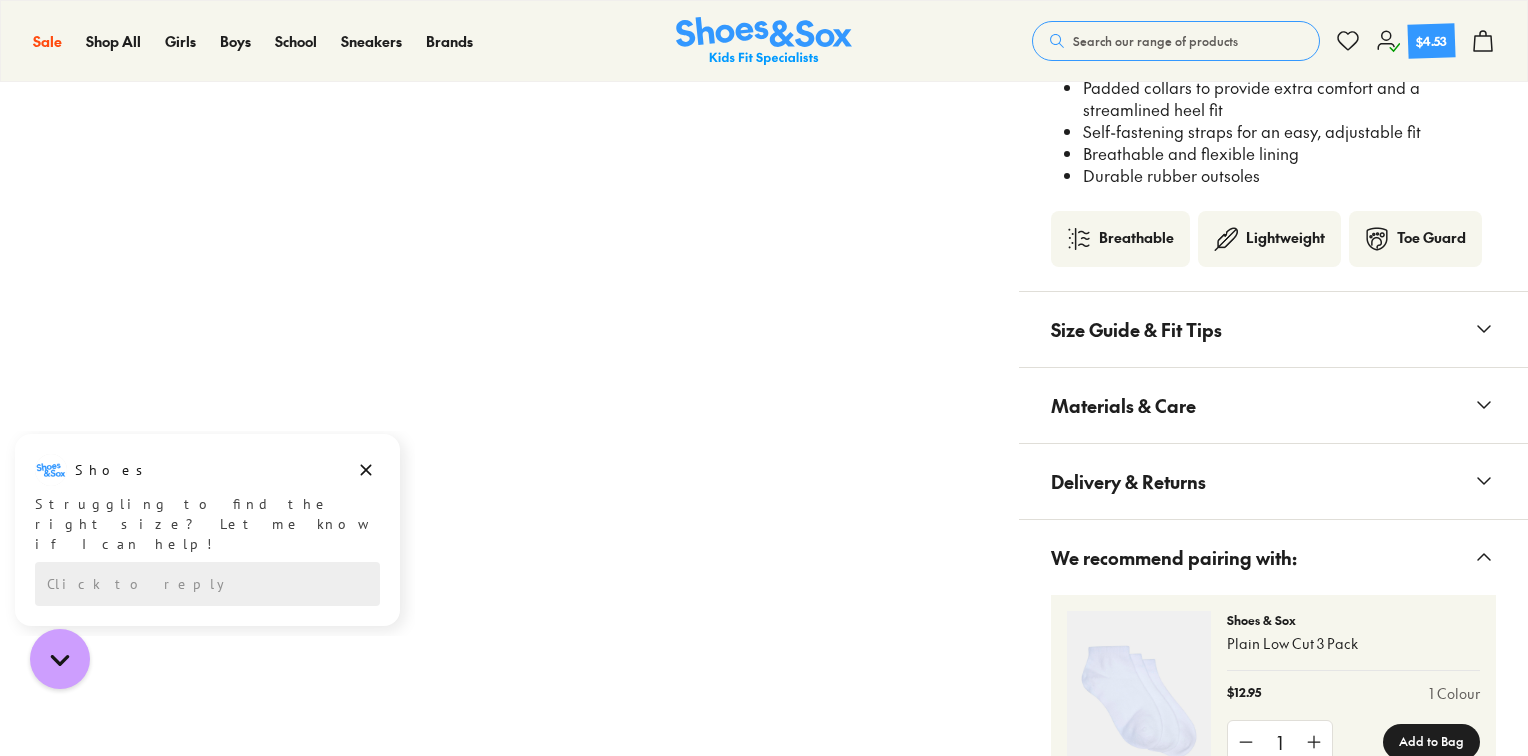 click on "Materials & Care" at bounding box center (1123, 405) 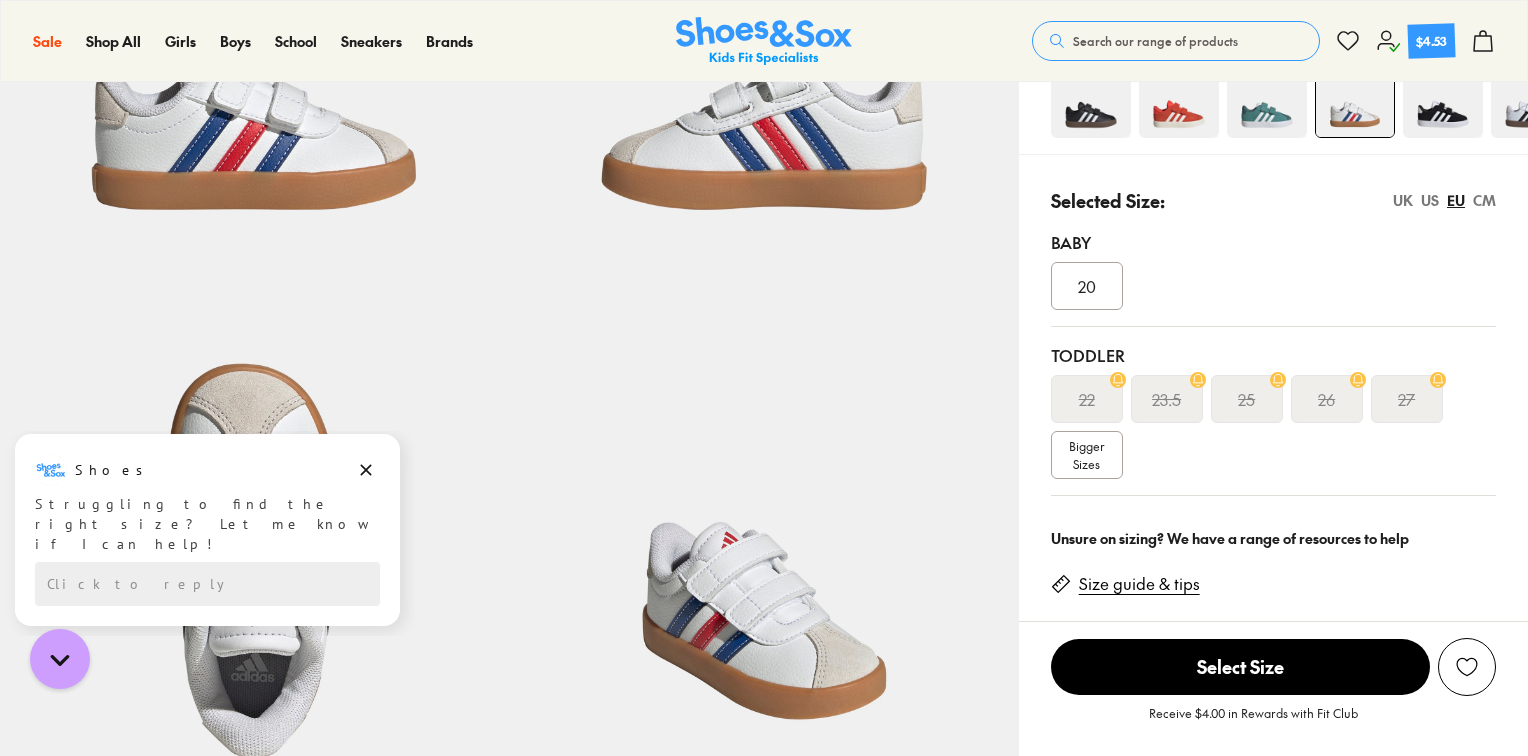 scroll, scrollTop: 320, scrollLeft: 0, axis: vertical 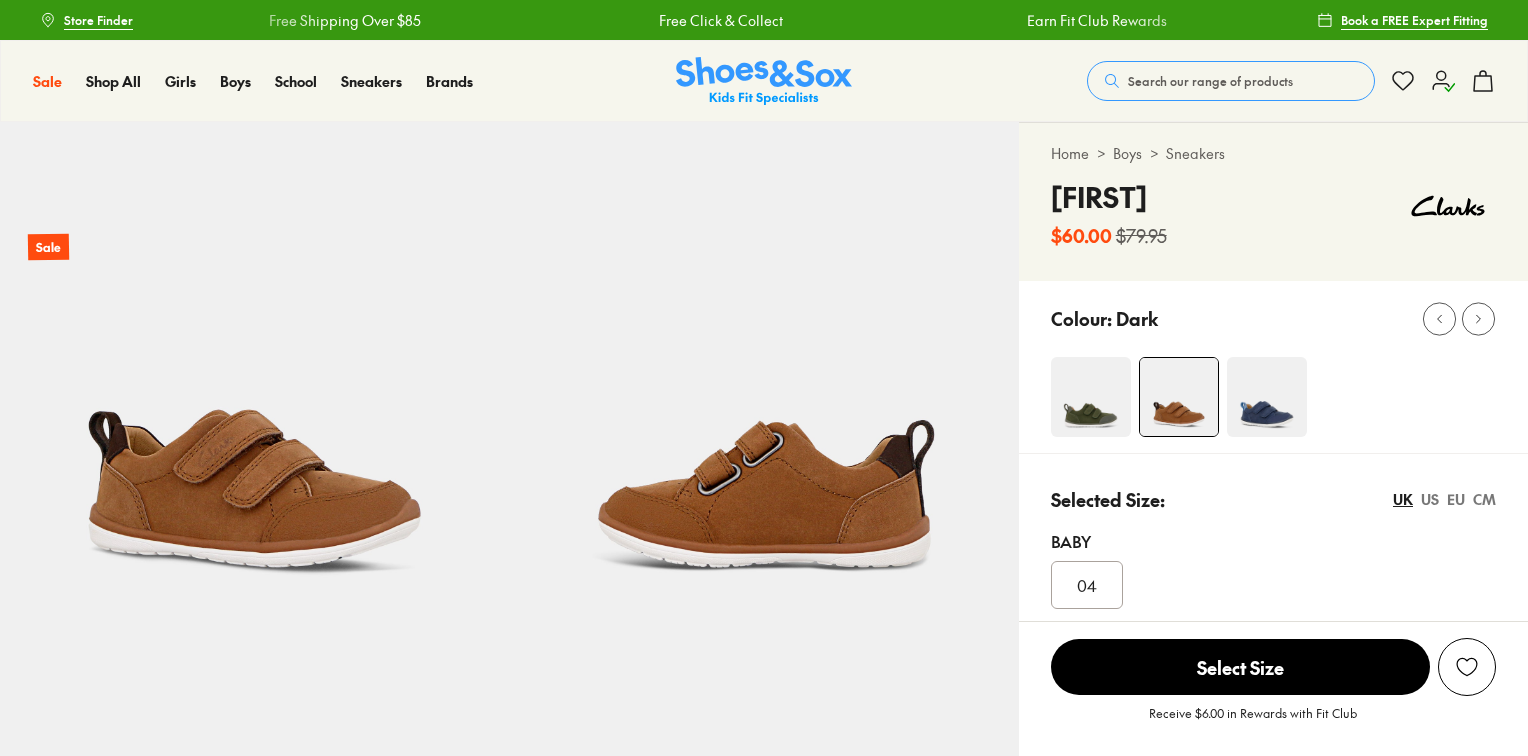 select on "*" 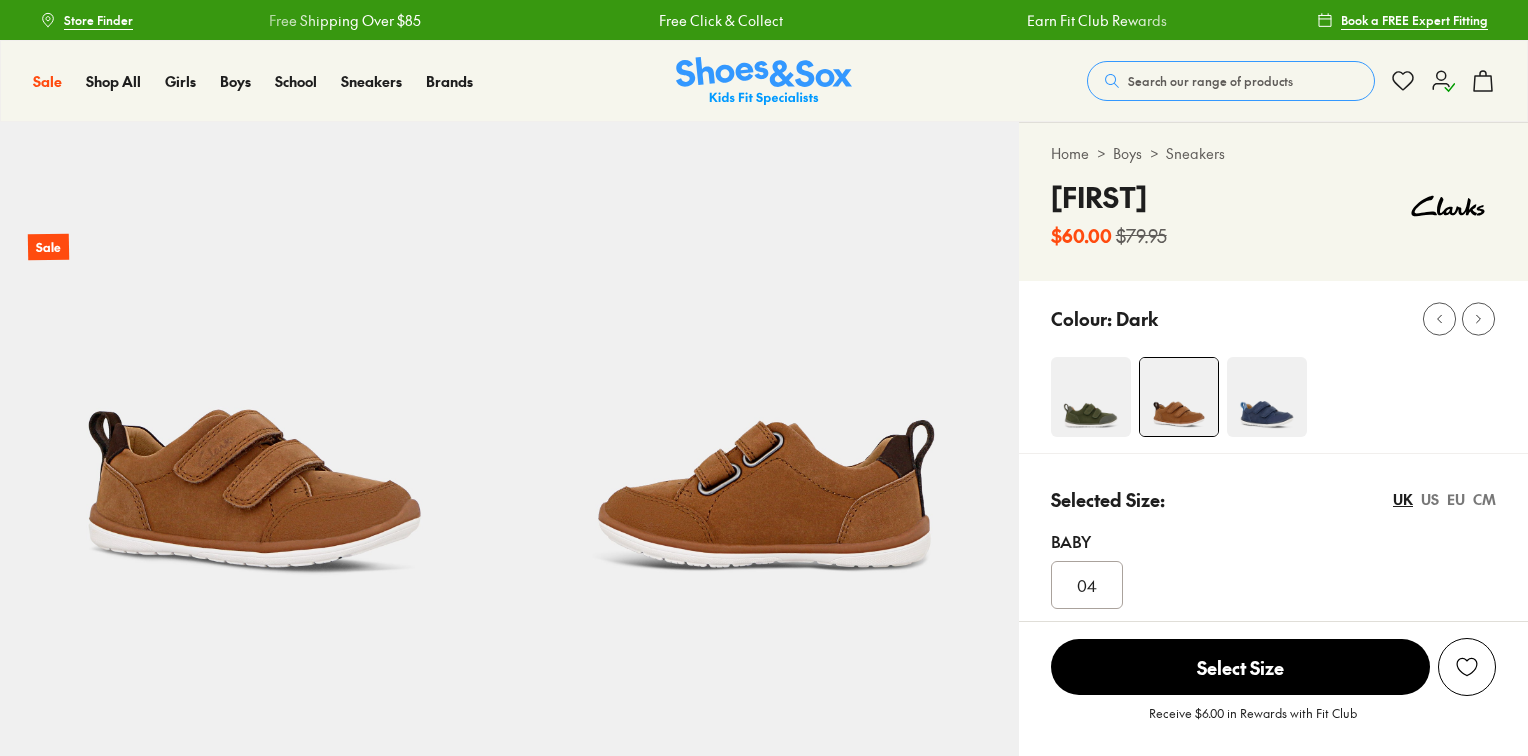 click at bounding box center (1267, 397) 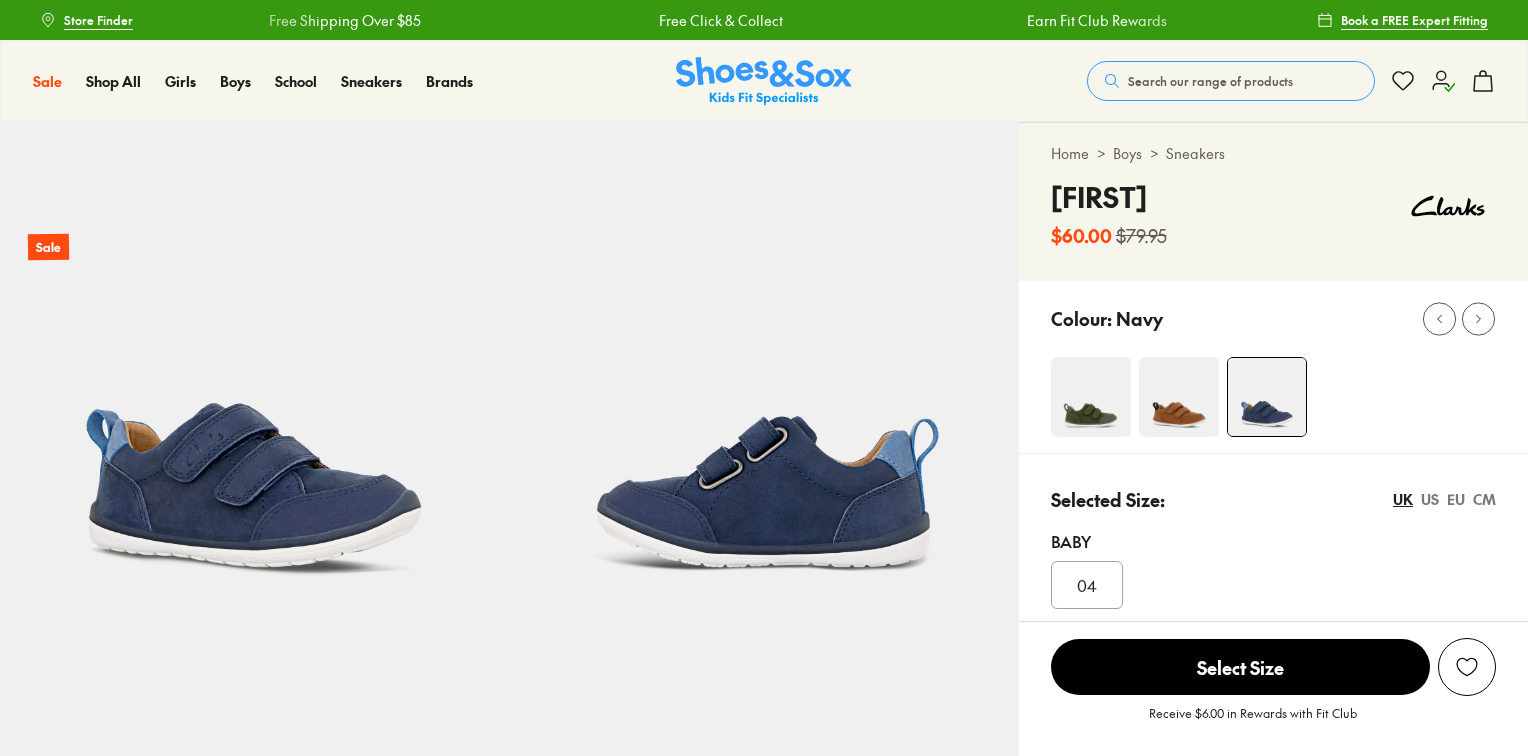 scroll, scrollTop: 0, scrollLeft: 0, axis: both 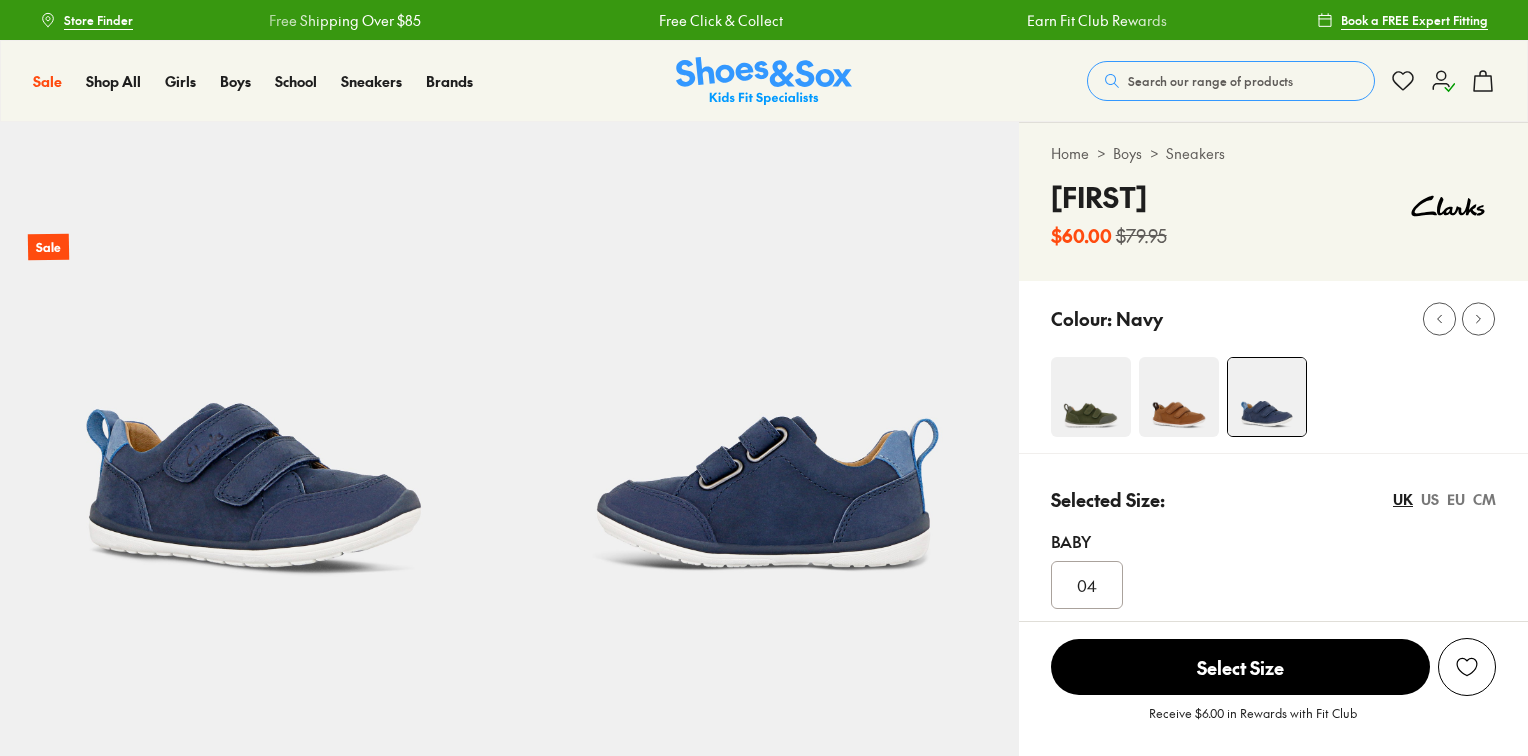 click at bounding box center [1091, 397] 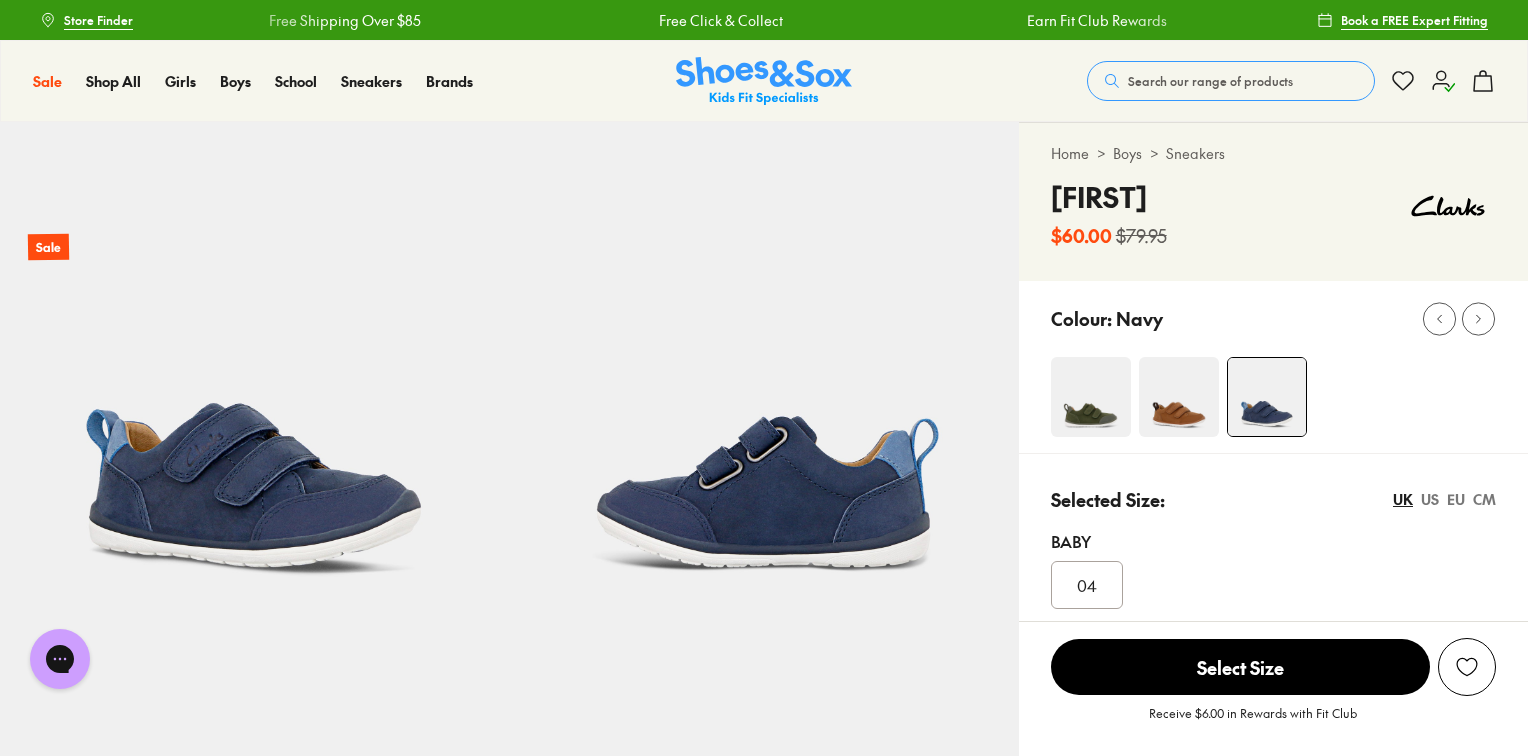 scroll, scrollTop: 0, scrollLeft: 0, axis: both 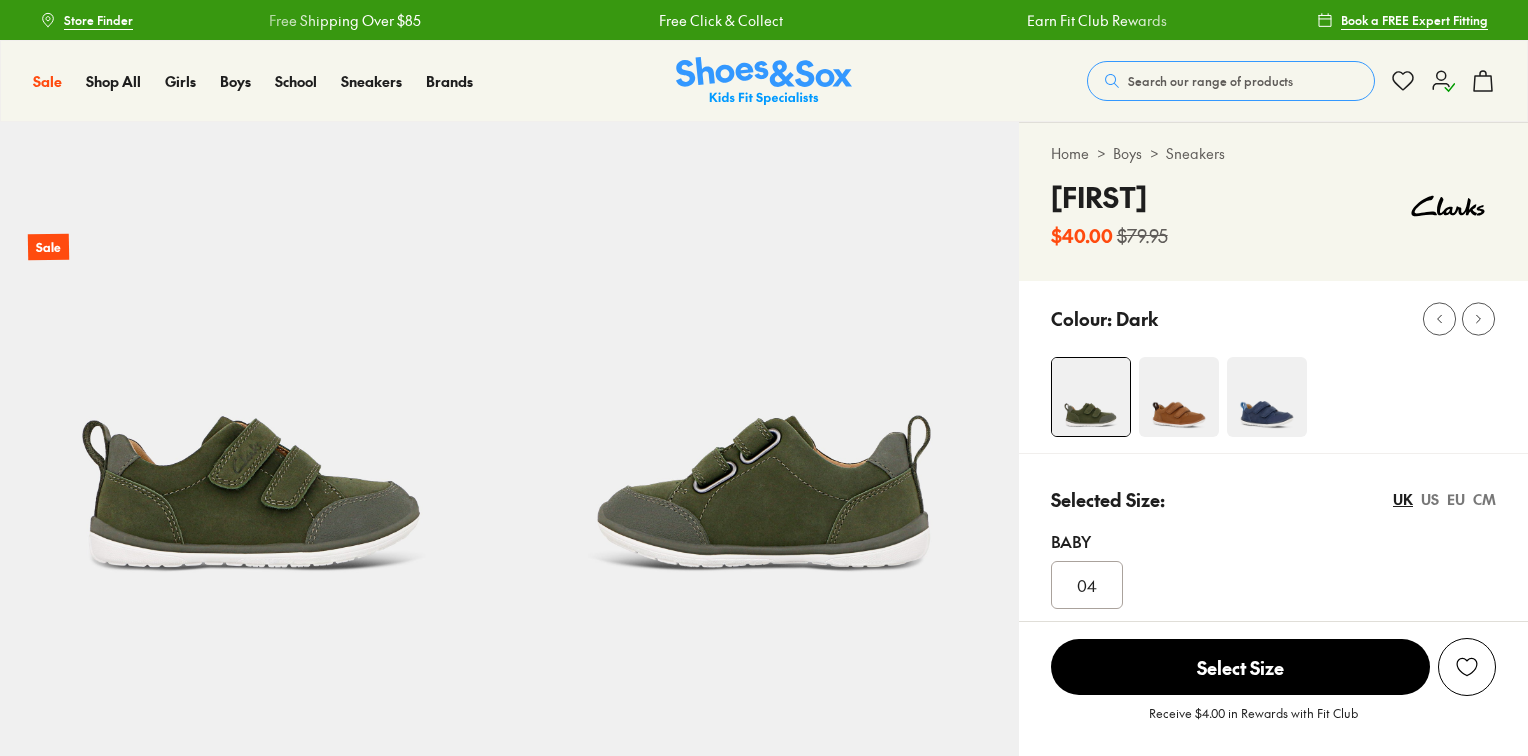 select on "*" 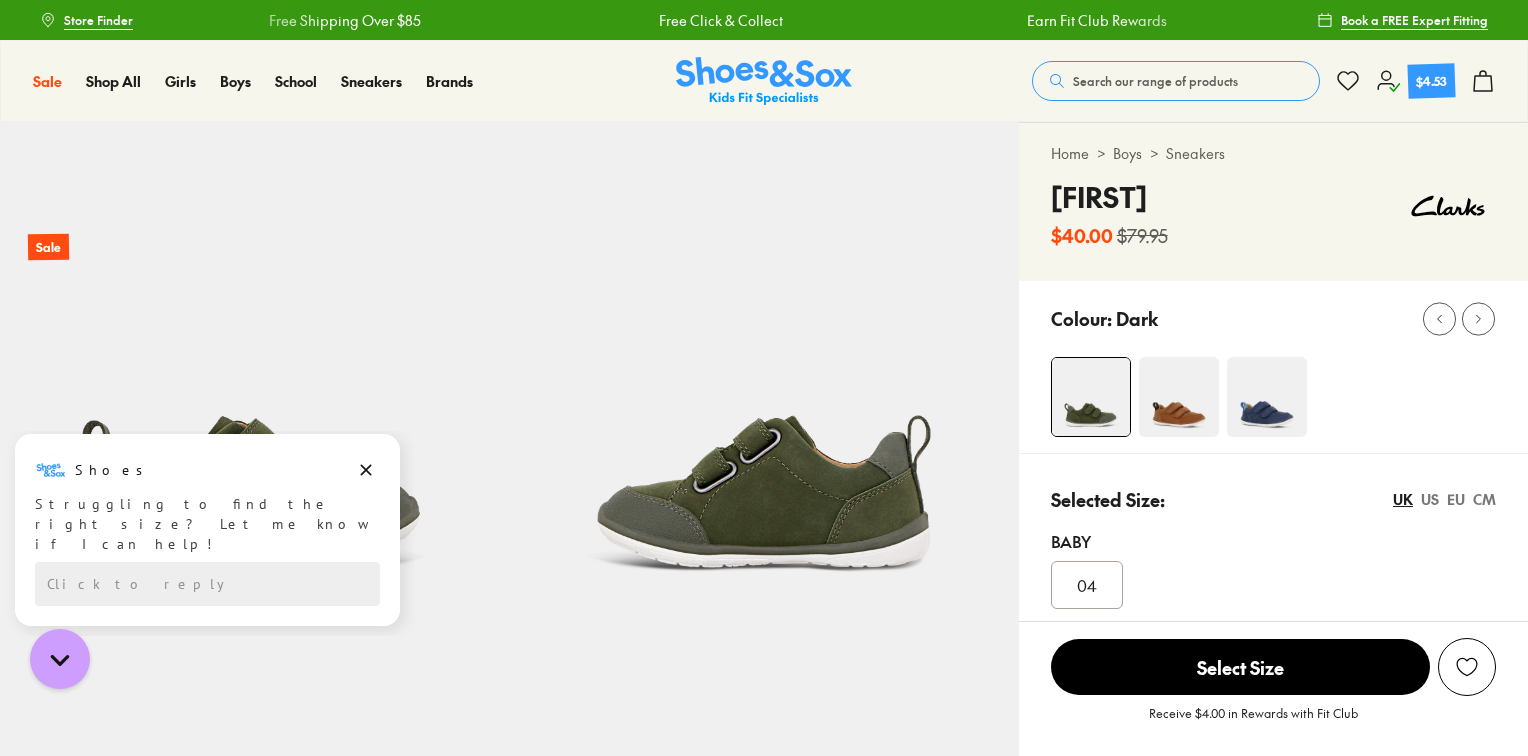 scroll, scrollTop: 0, scrollLeft: 0, axis: both 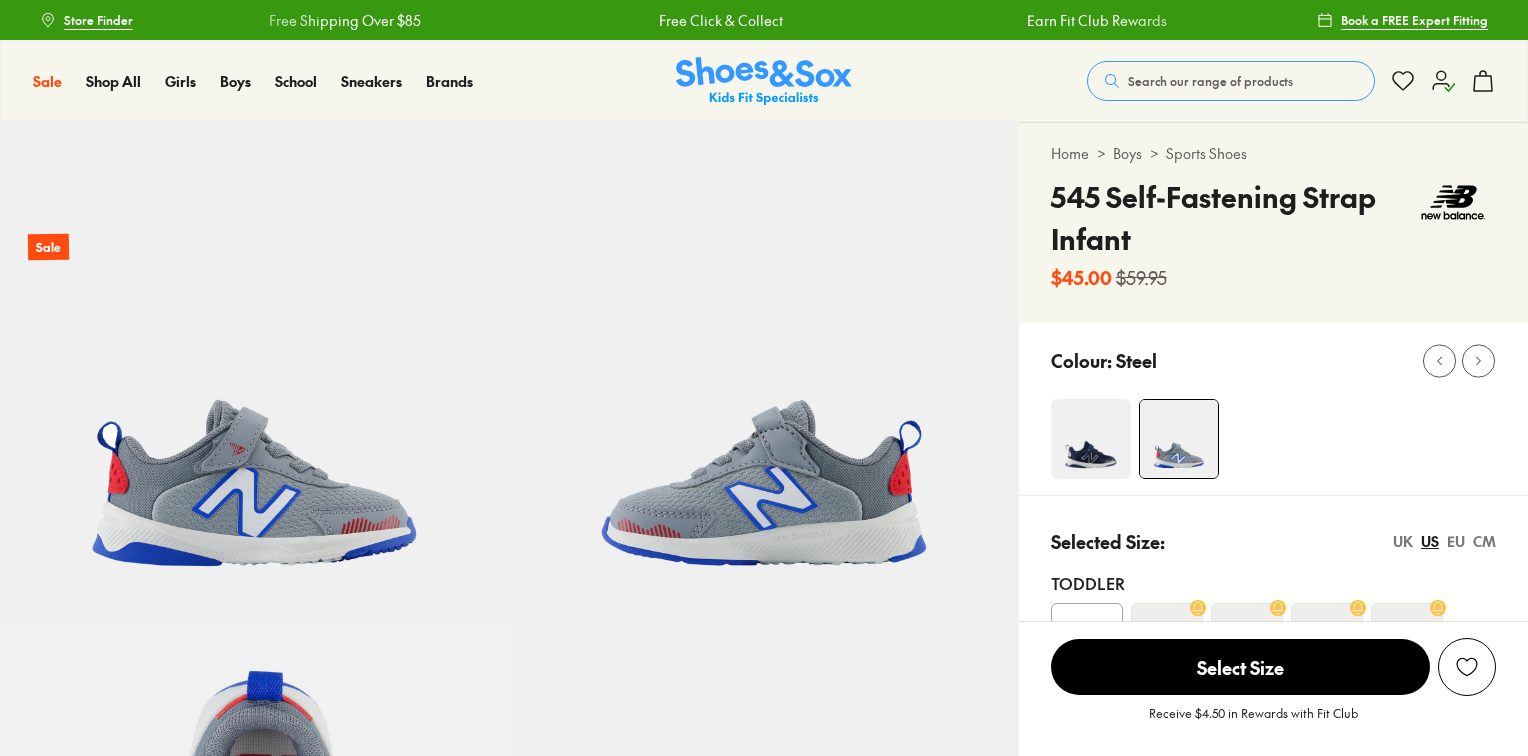 select on "*" 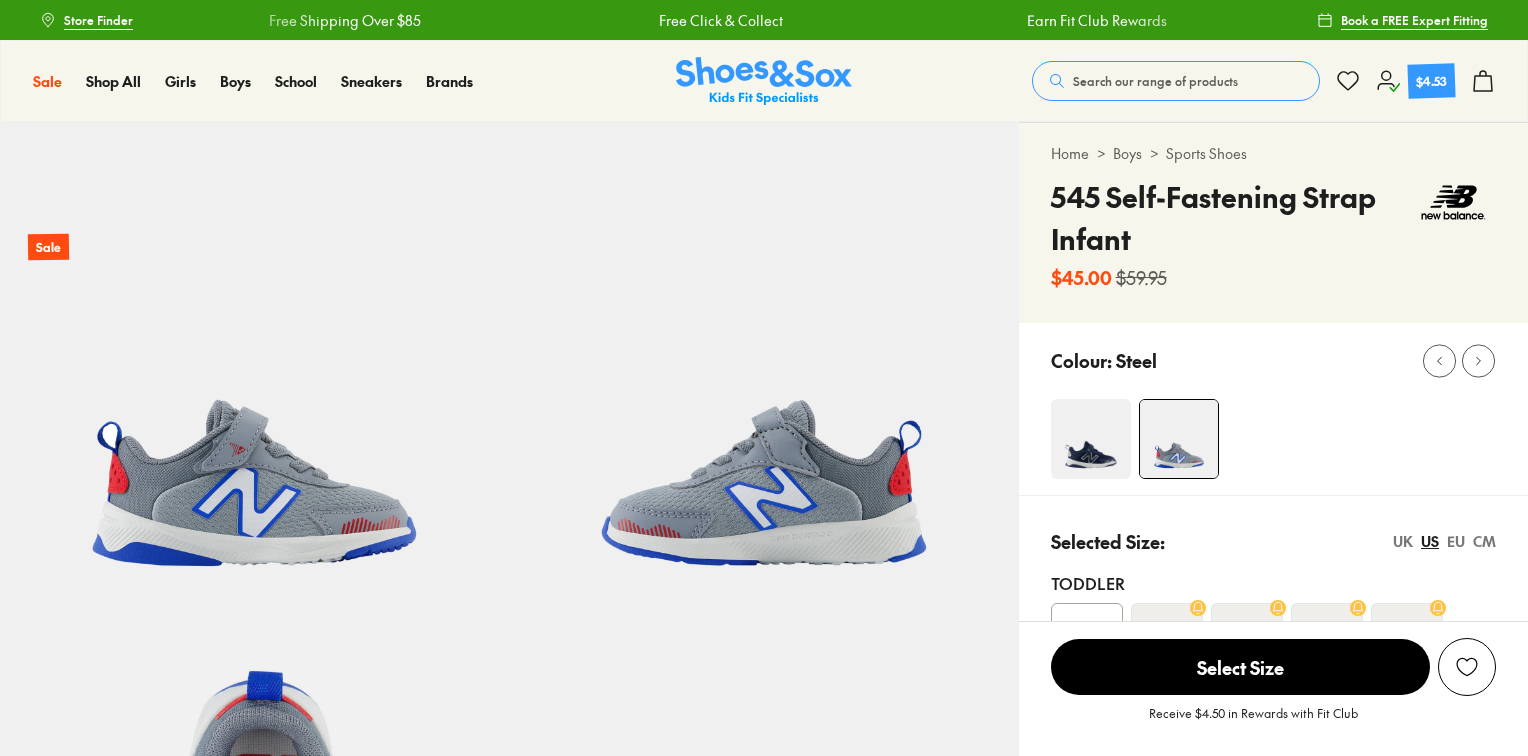 scroll, scrollTop: 0, scrollLeft: 0, axis: both 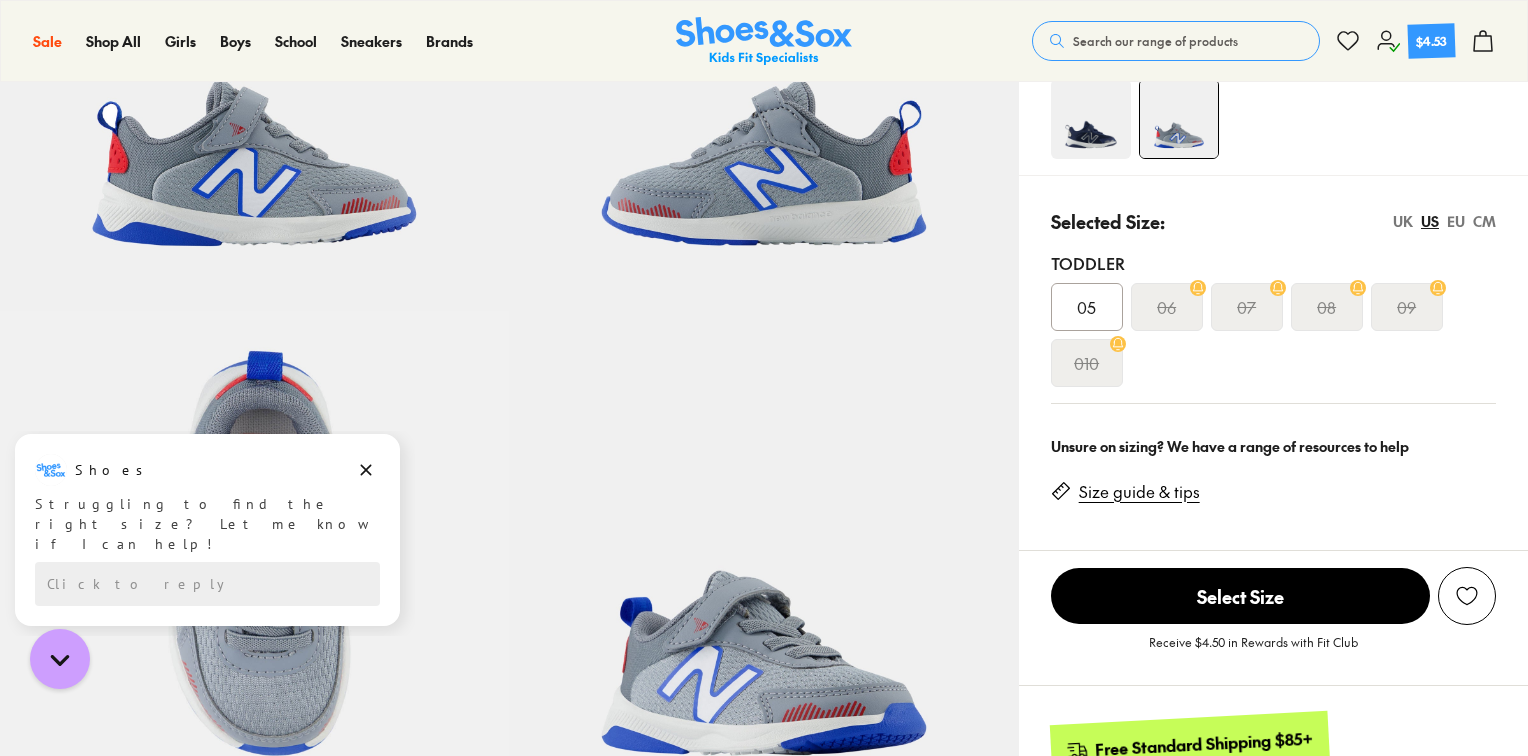 click on "EU" 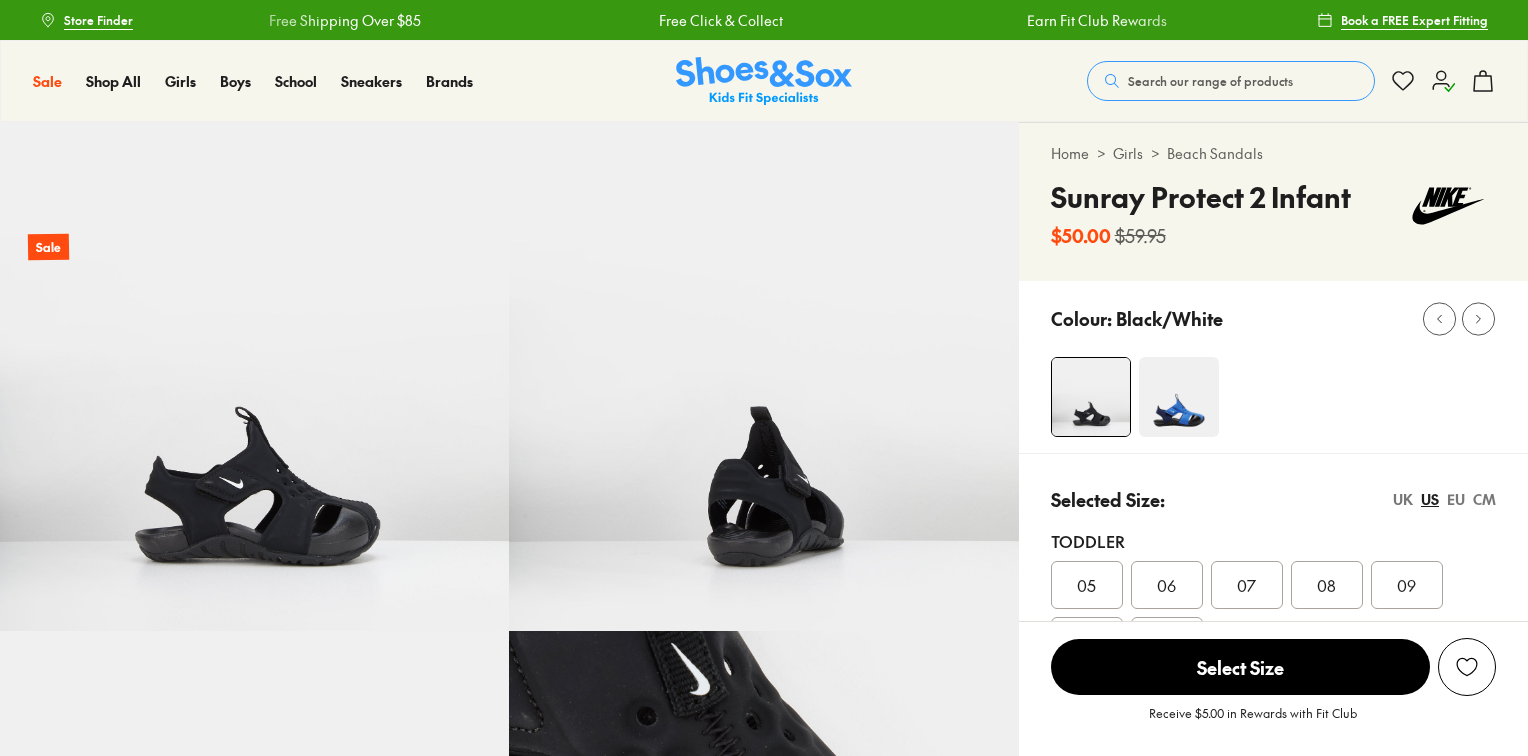 select on "*" 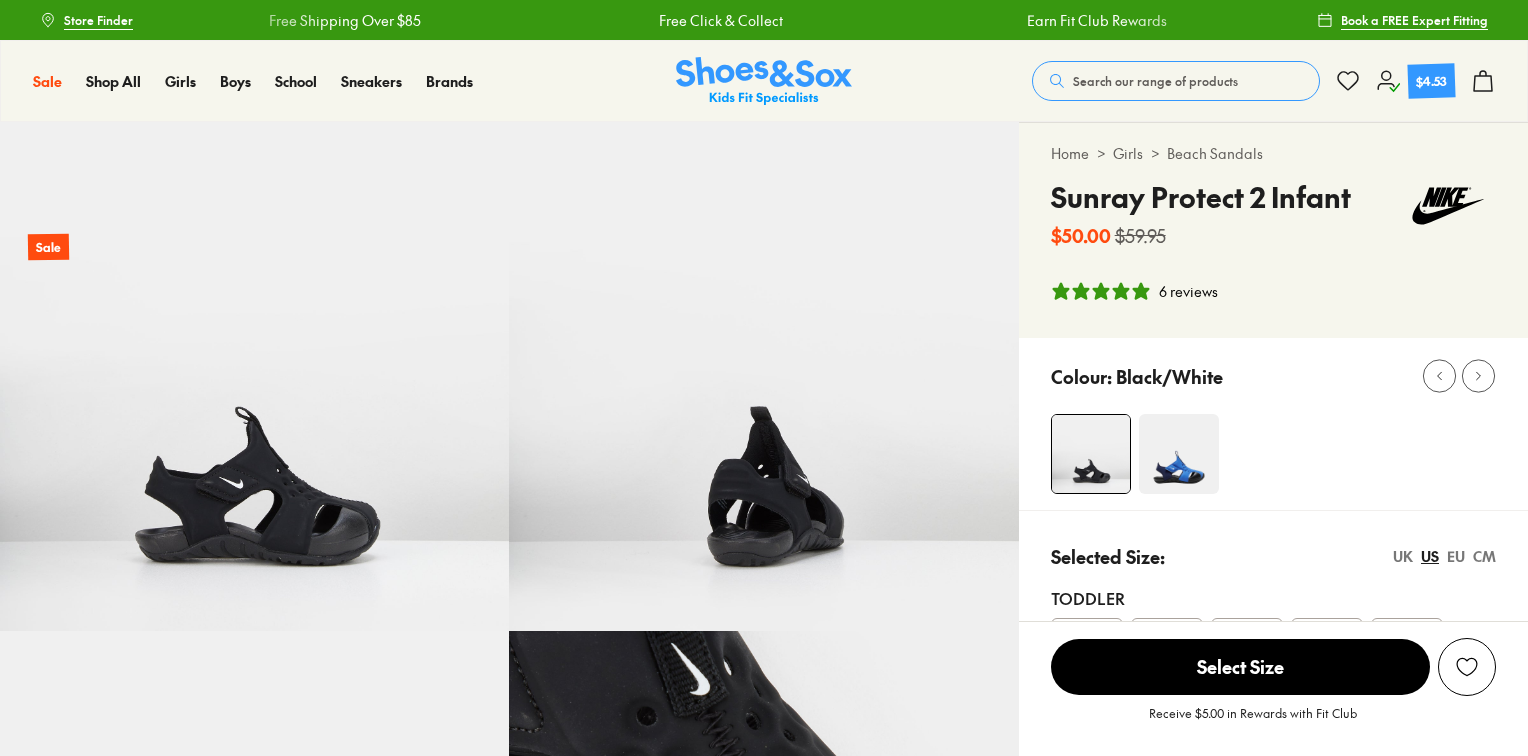 scroll, scrollTop: 0, scrollLeft: 0, axis: both 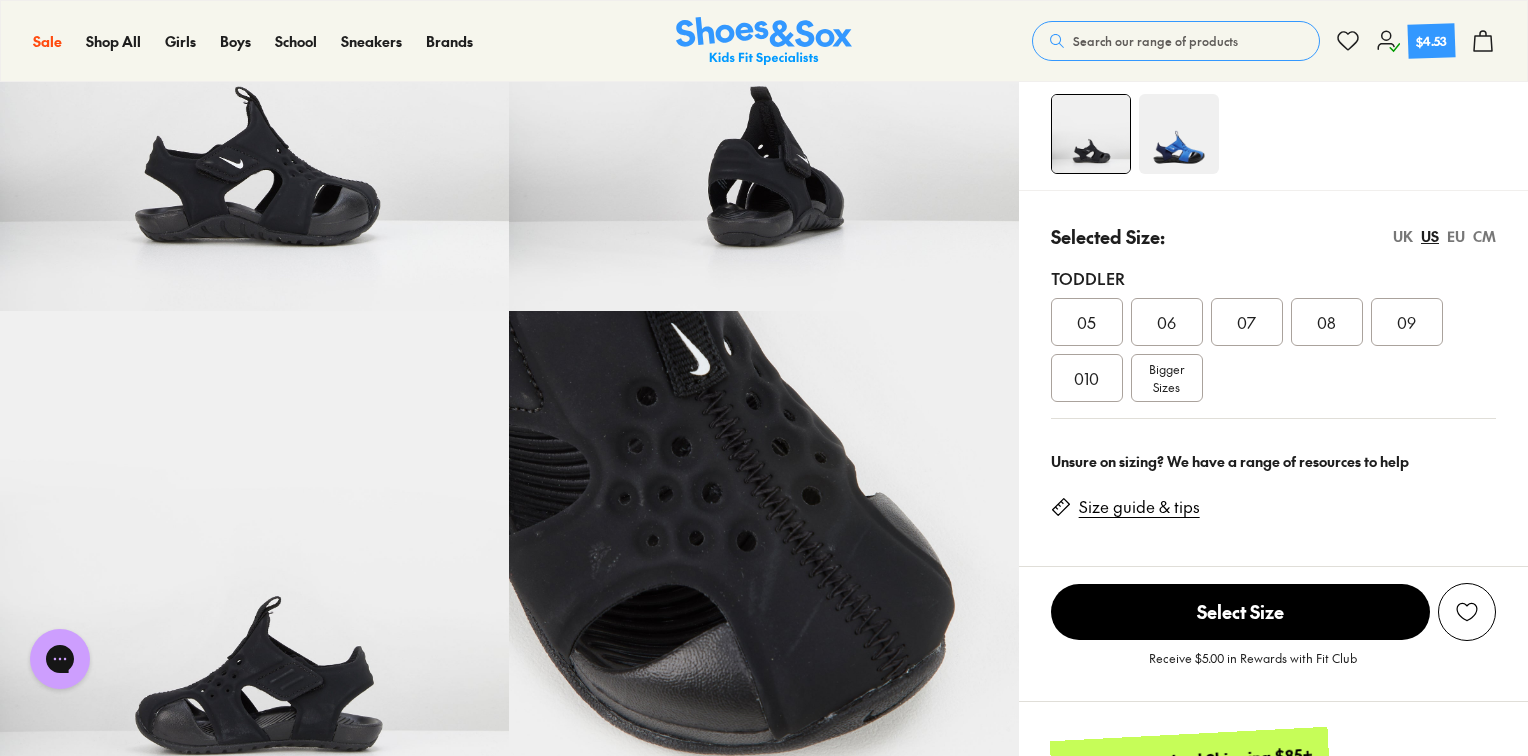 click on "EU" at bounding box center [1456, 236] 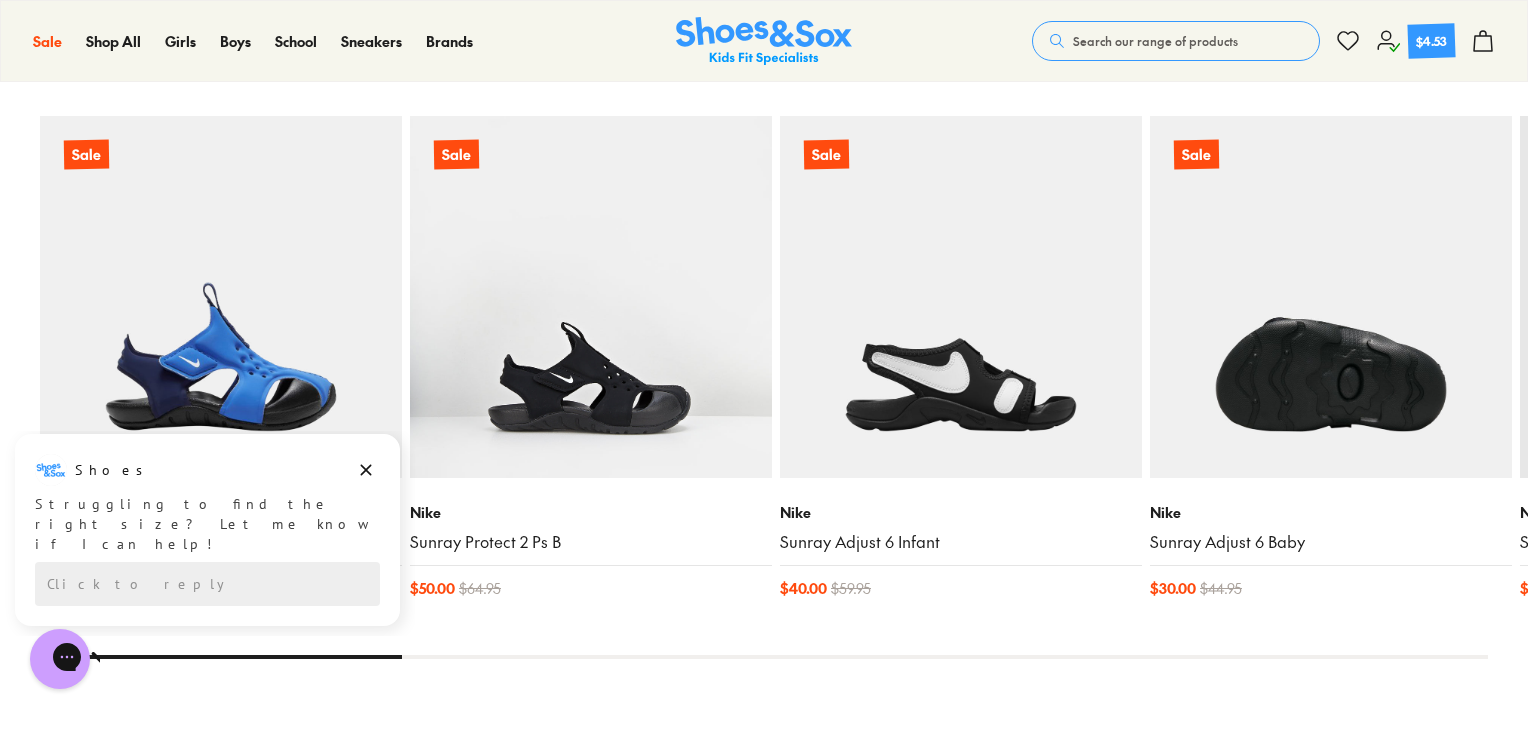 scroll, scrollTop: 1600, scrollLeft: 0, axis: vertical 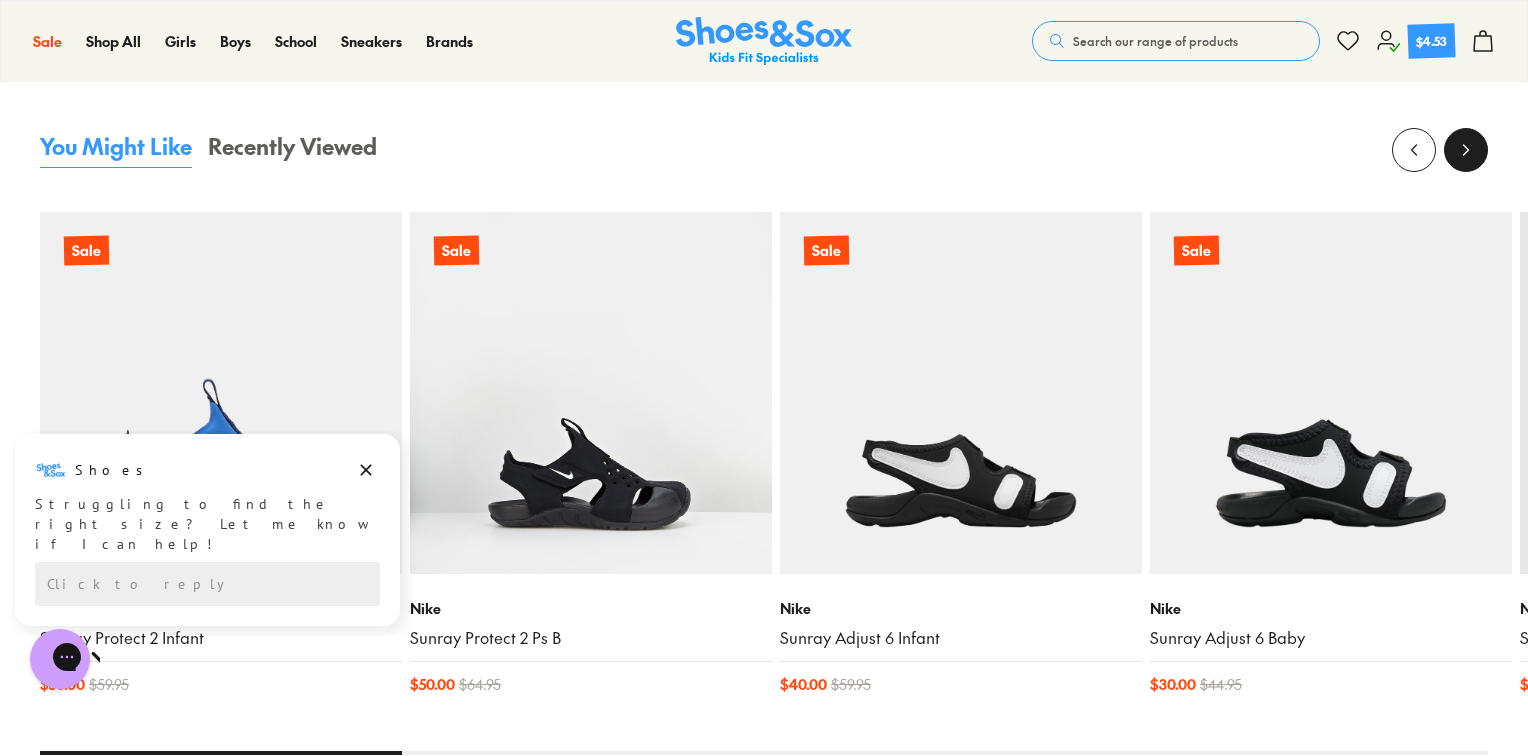 click 